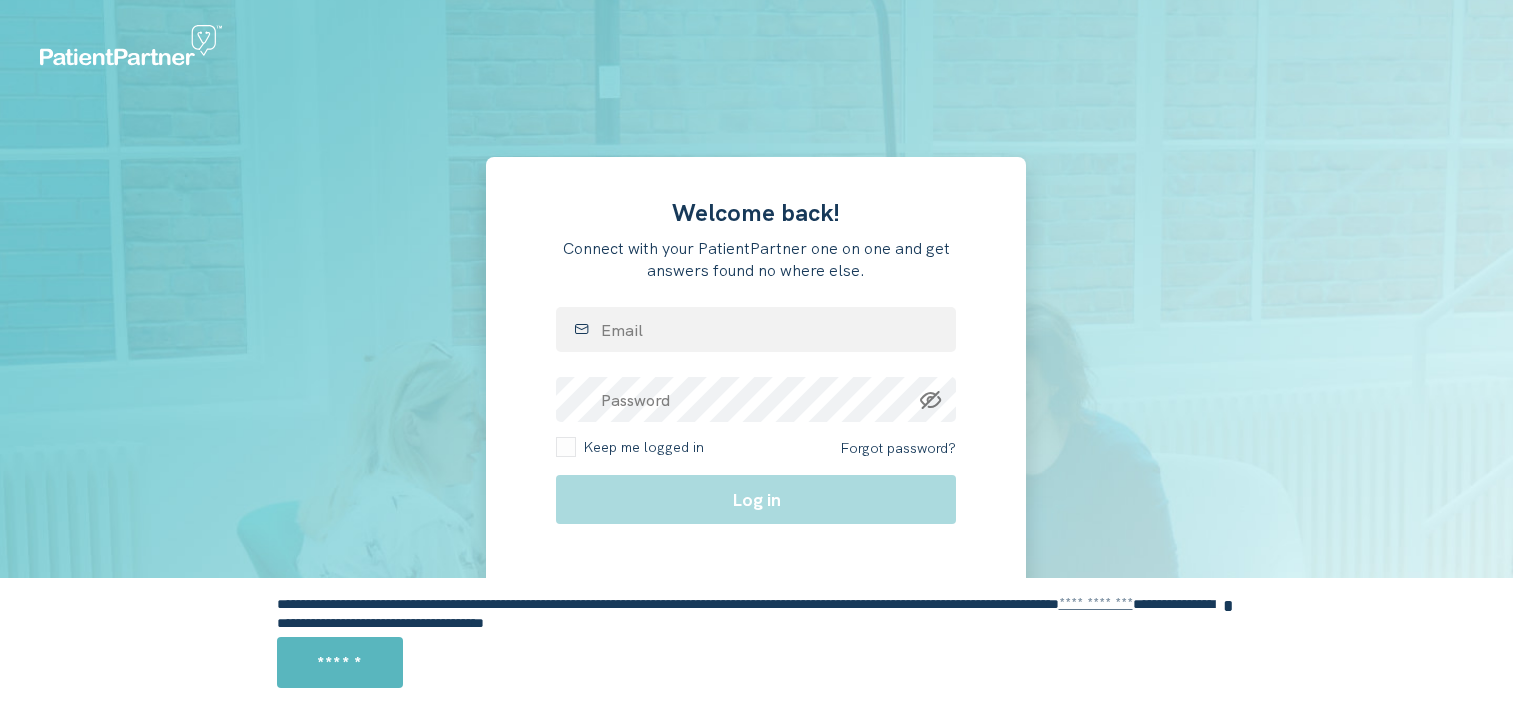 scroll, scrollTop: 0, scrollLeft: 0, axis: both 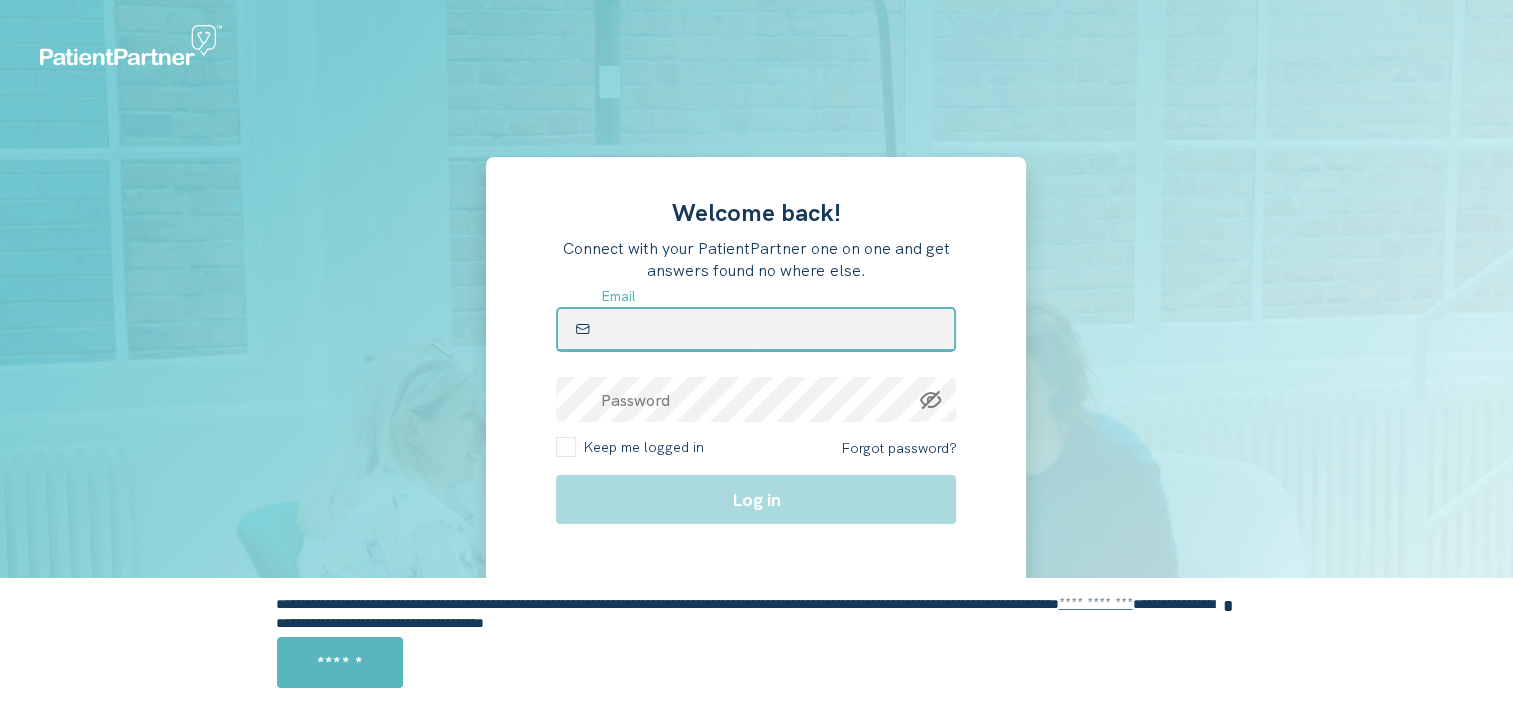 click at bounding box center [756, 329] 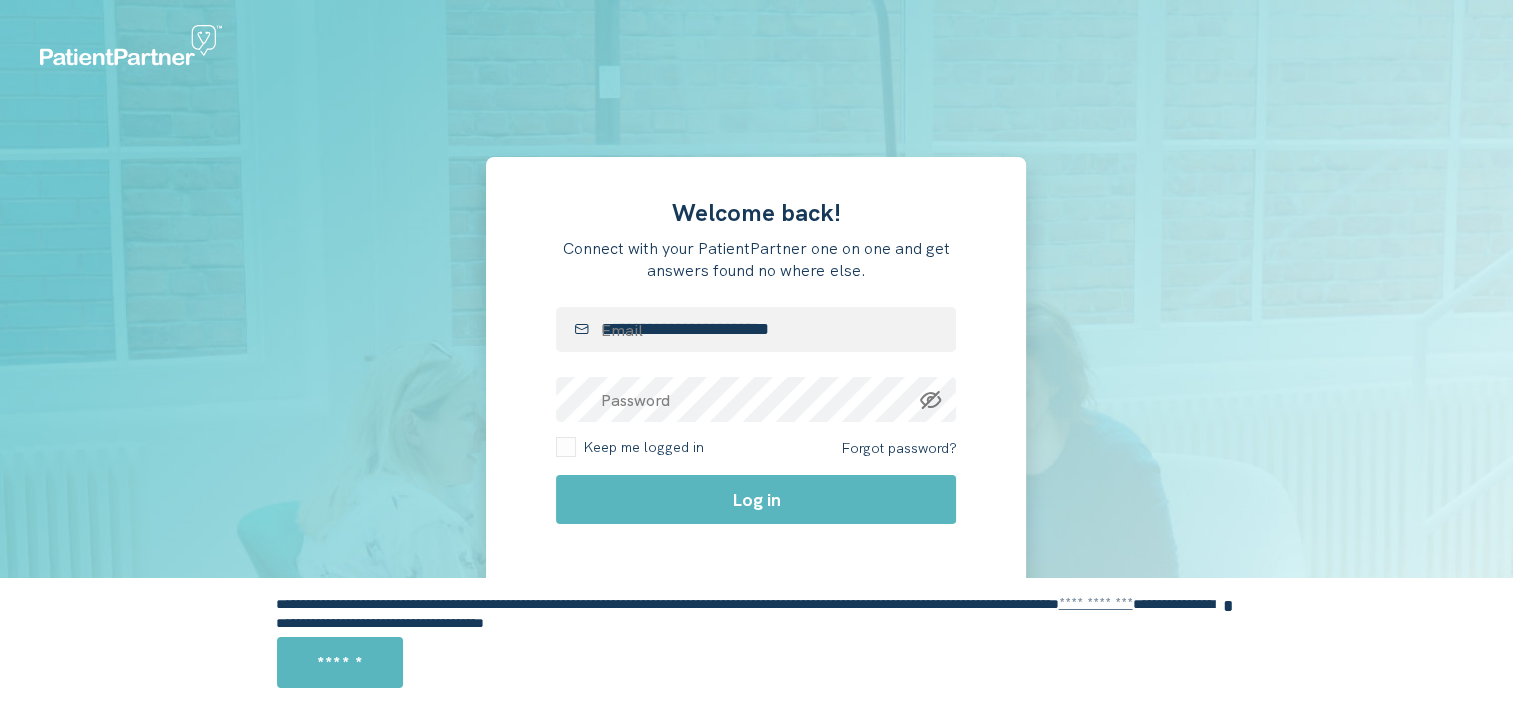 click 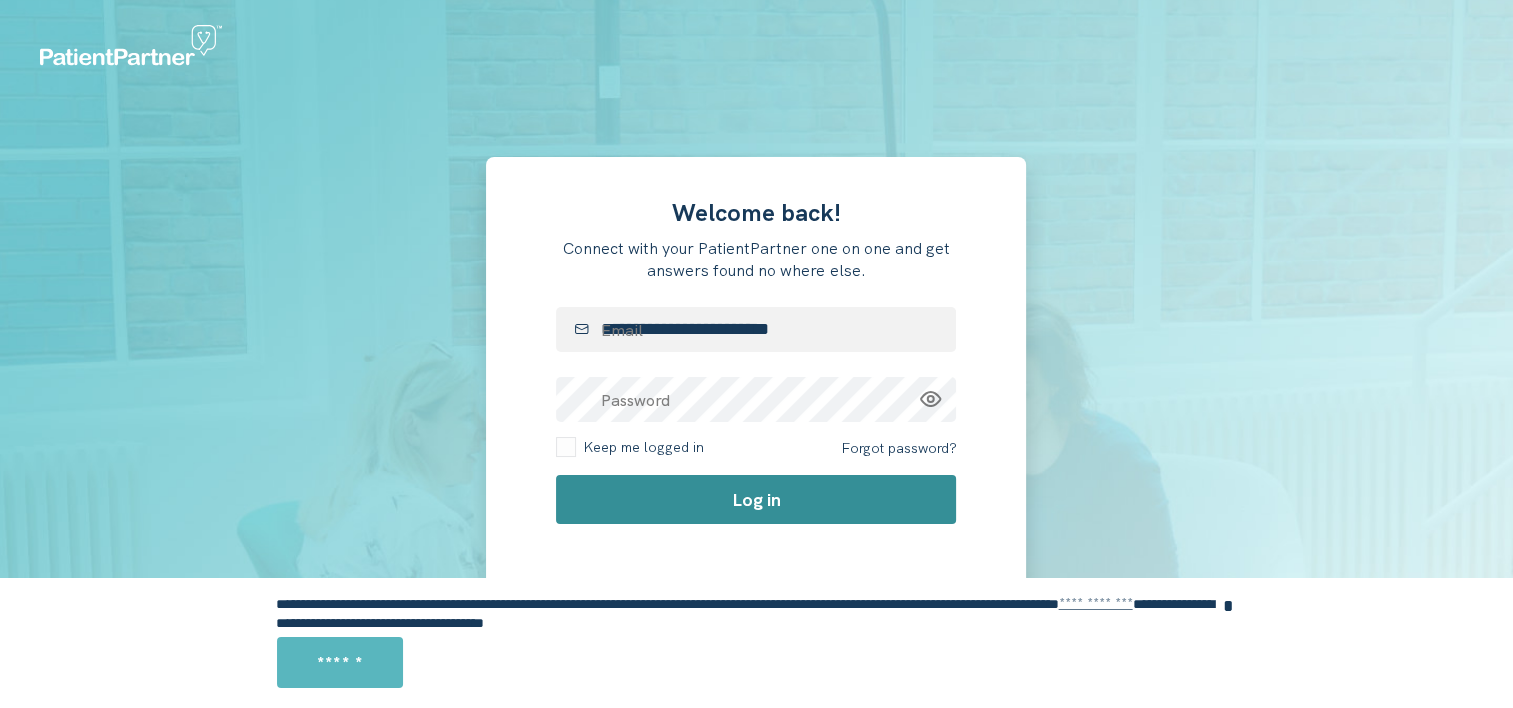 click on "Log in" 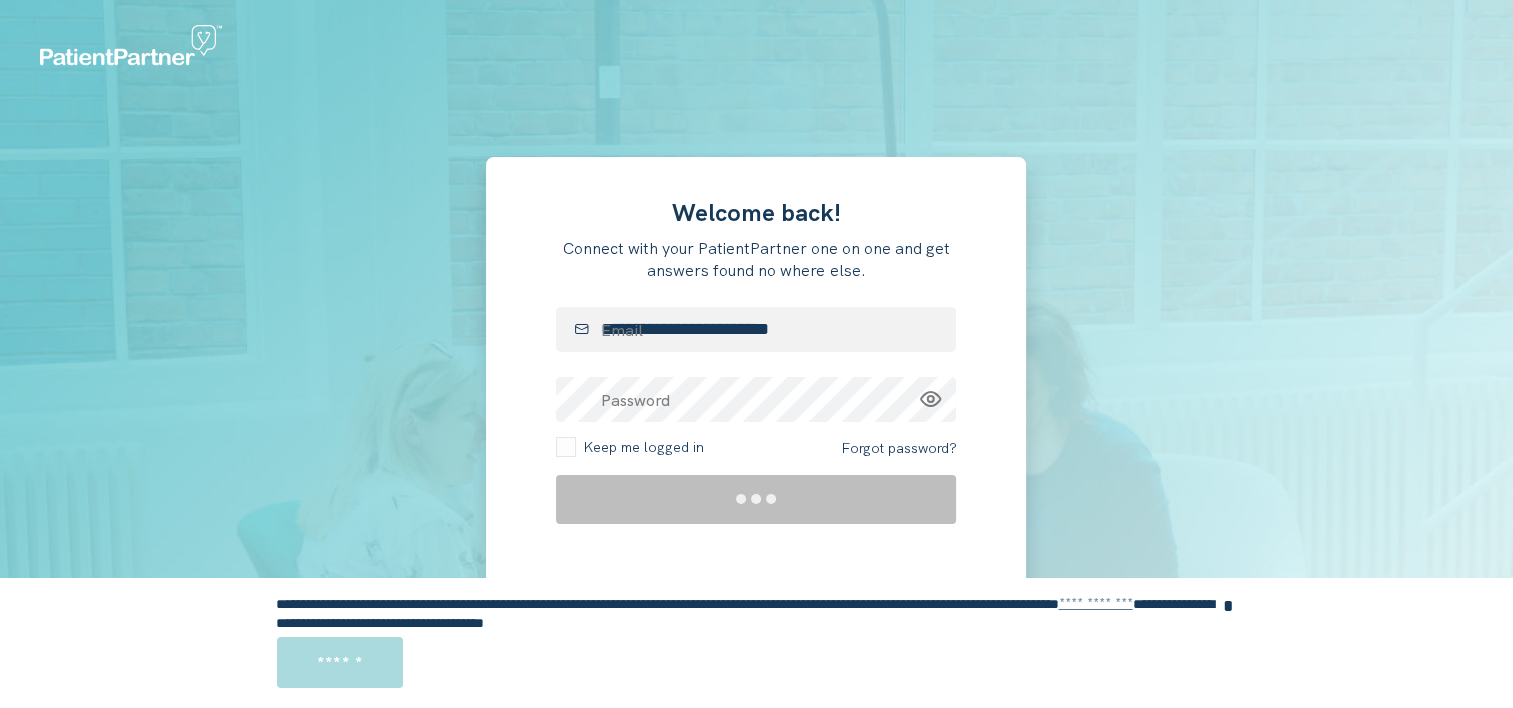 click on "******" at bounding box center (340, 662) 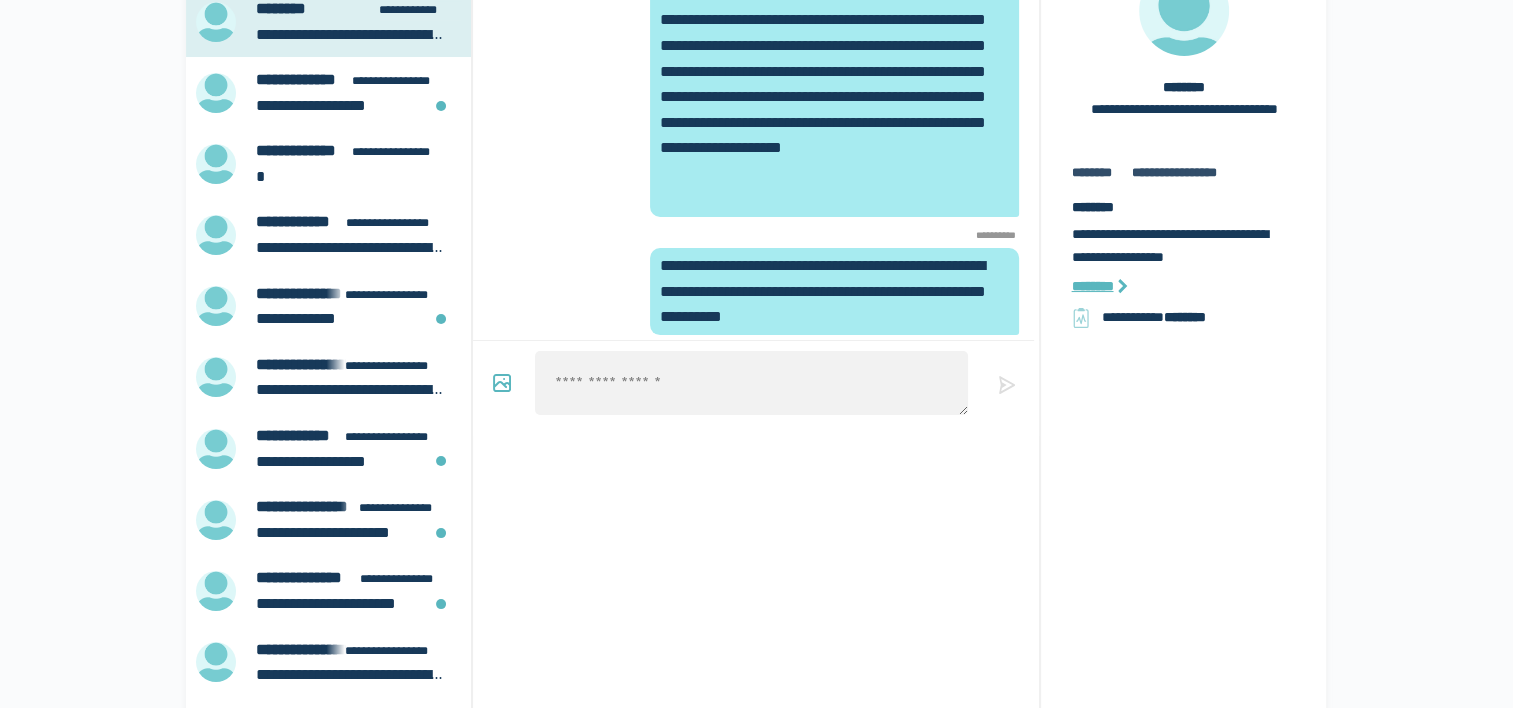 scroll, scrollTop: 0, scrollLeft: 0, axis: both 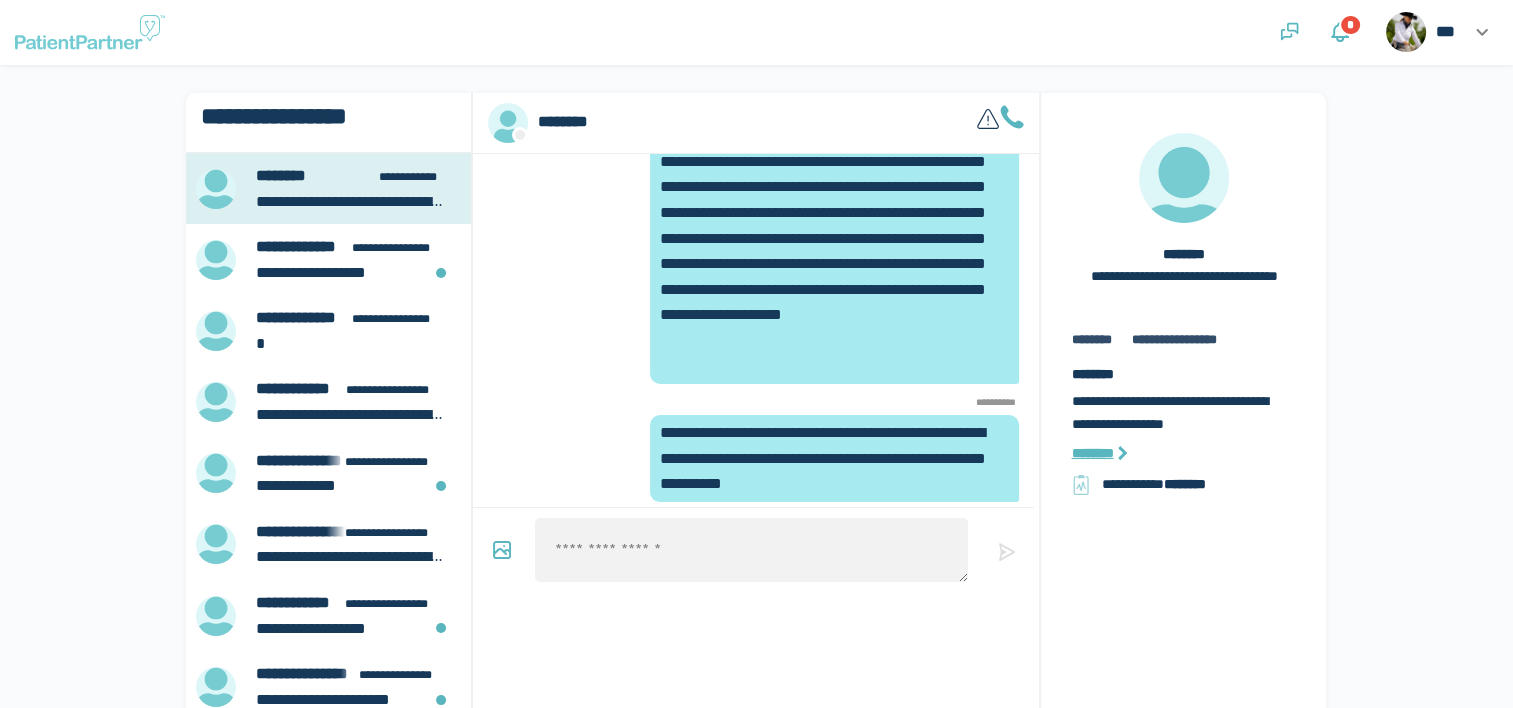 click on "**********" at bounding box center (346, 273) 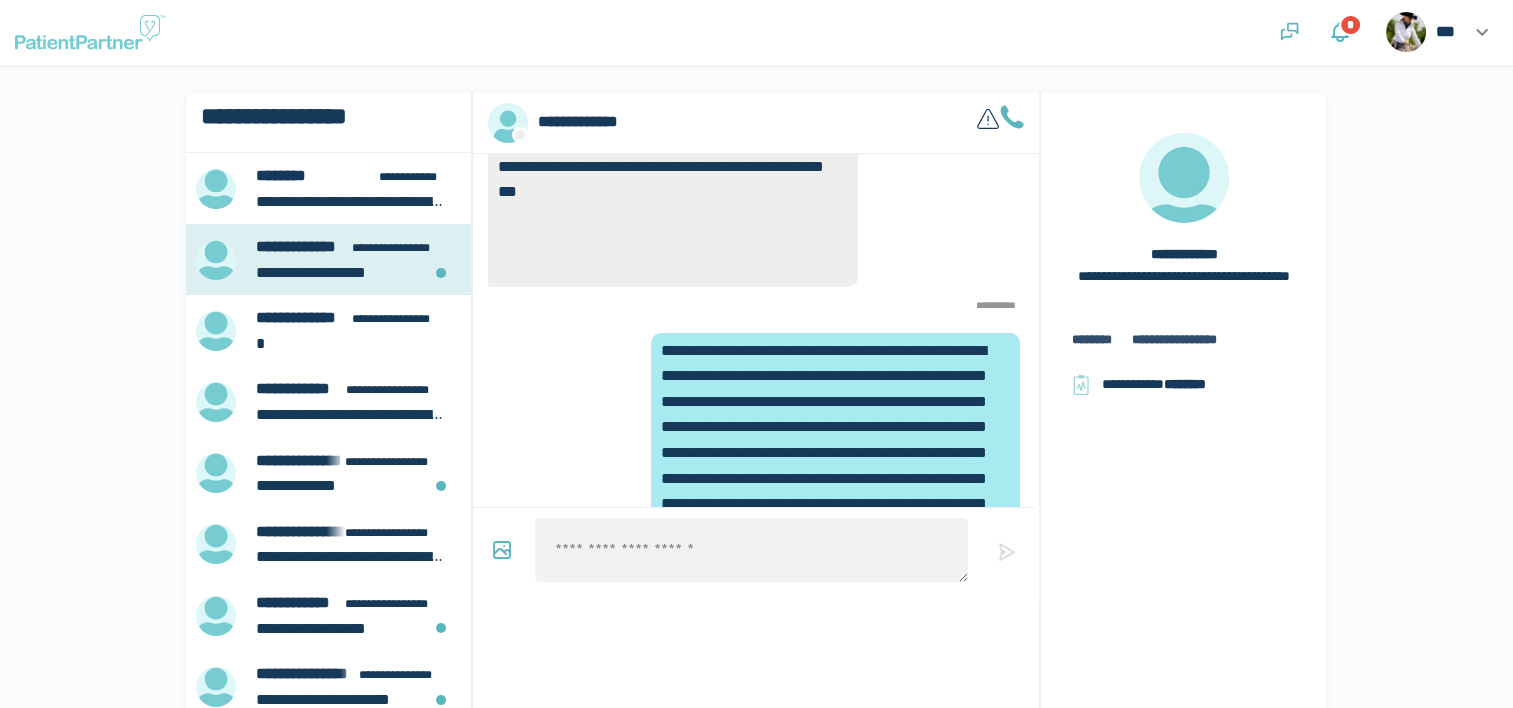 scroll, scrollTop: -664, scrollLeft: 0, axis: vertical 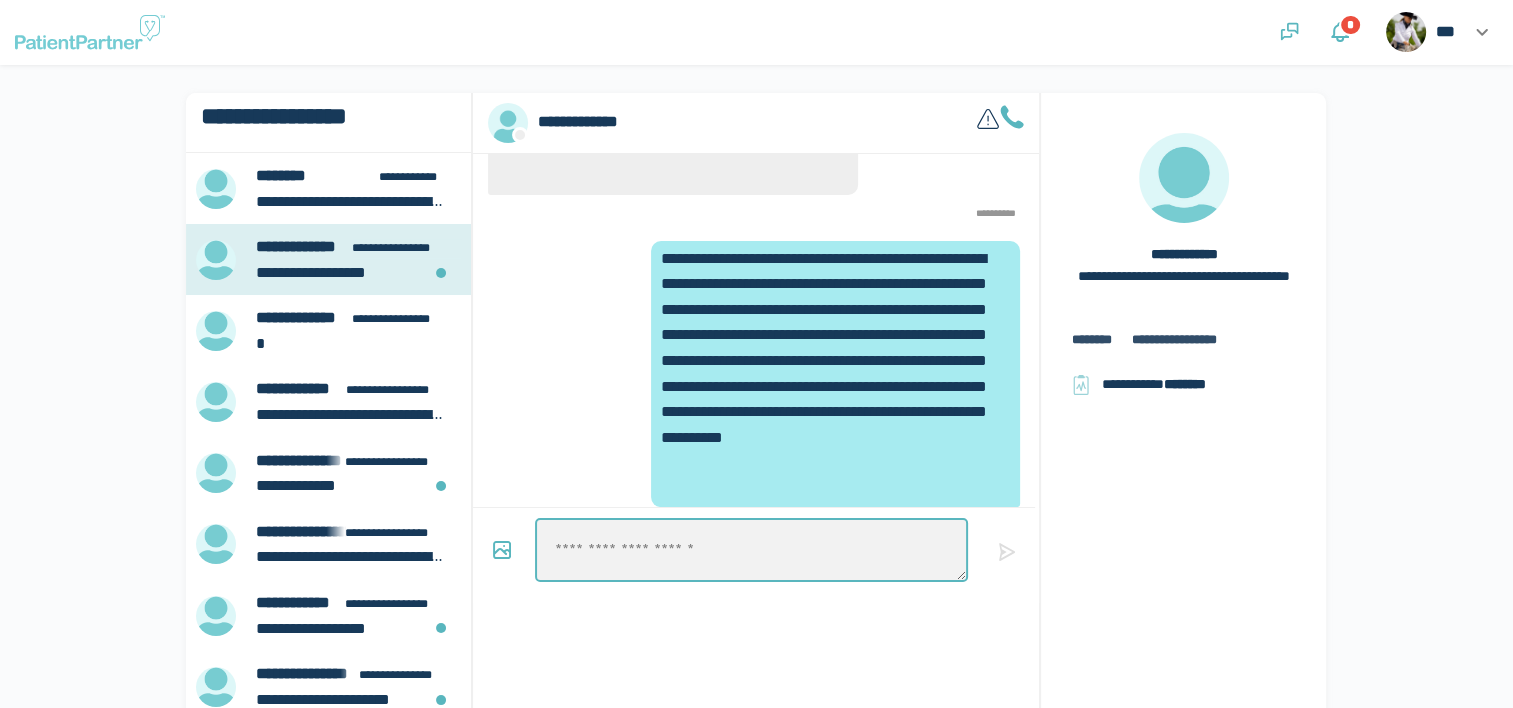 click at bounding box center [751, 550] 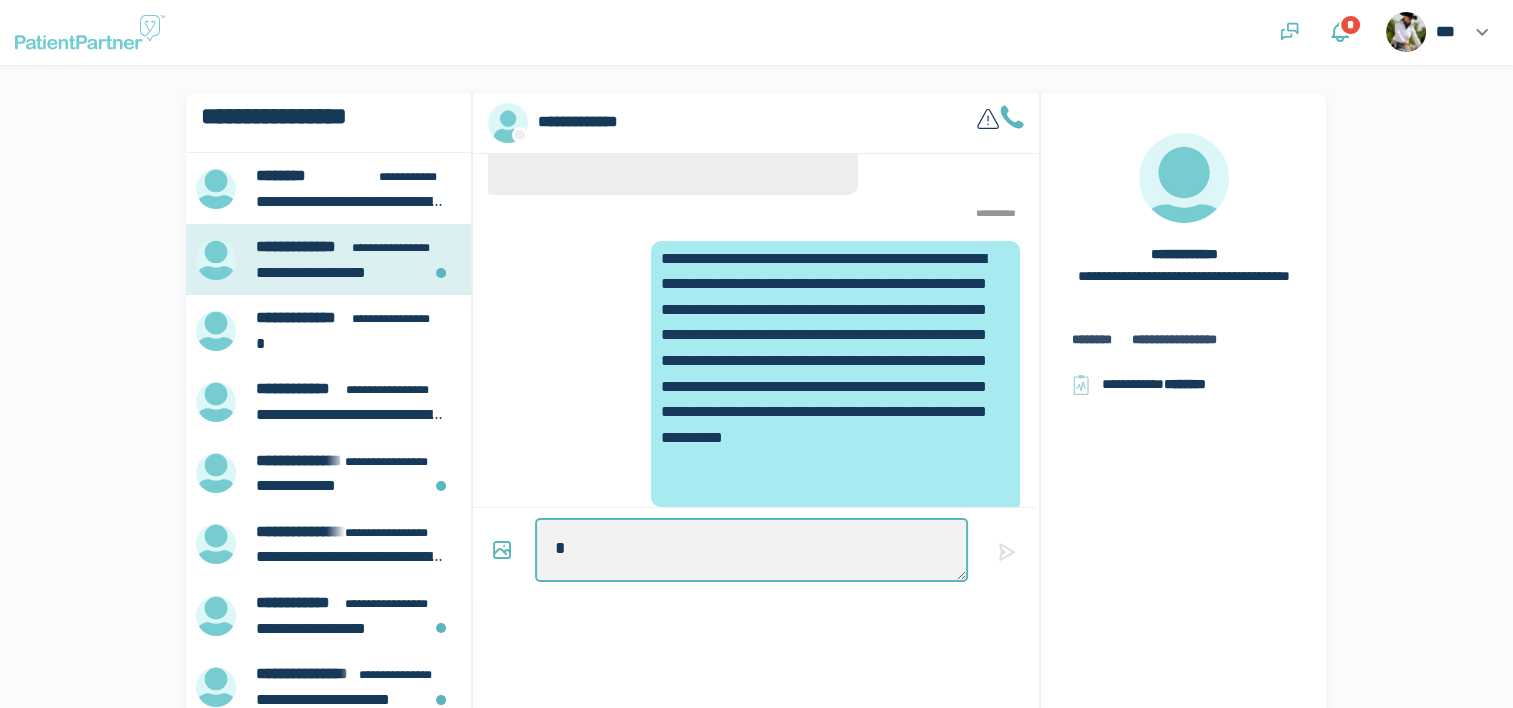 type on "*" 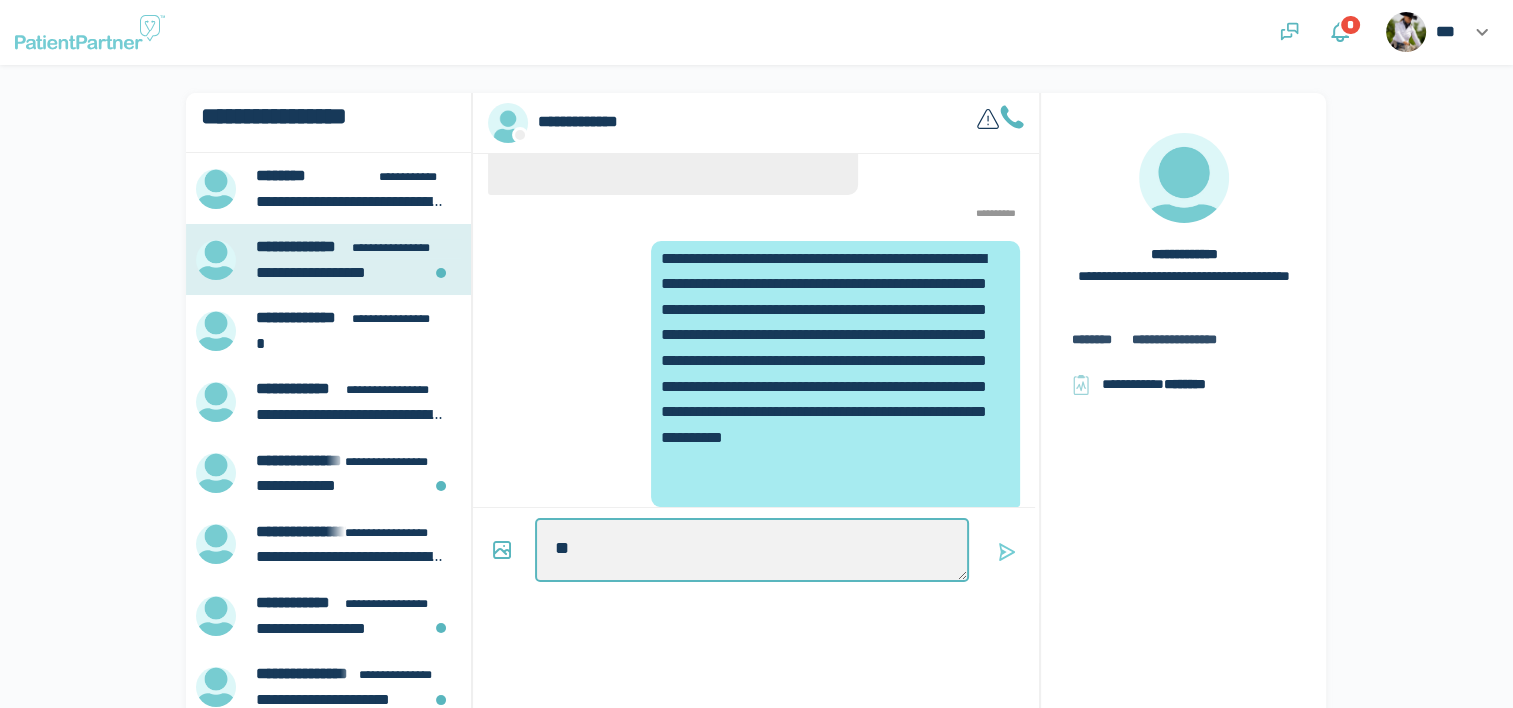 type on "*" 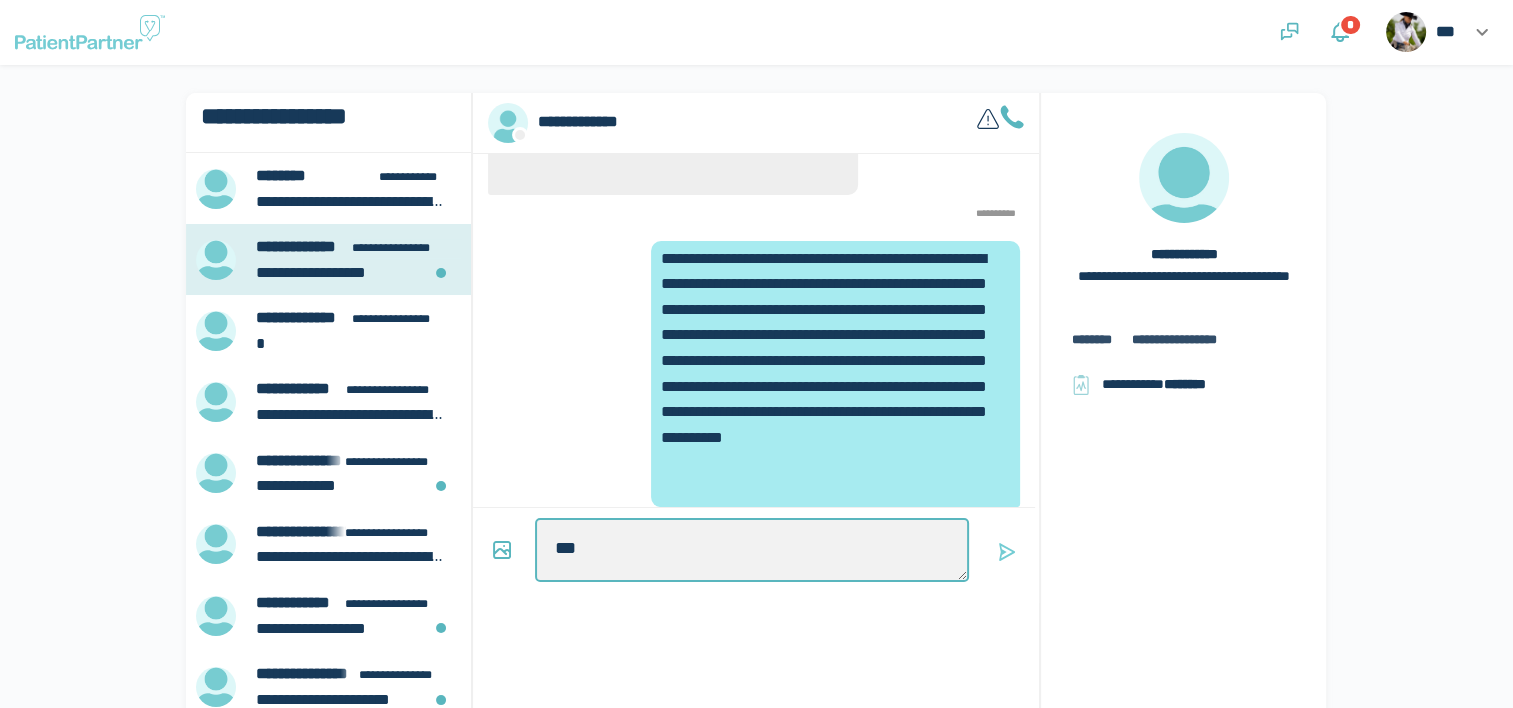 type on "*" 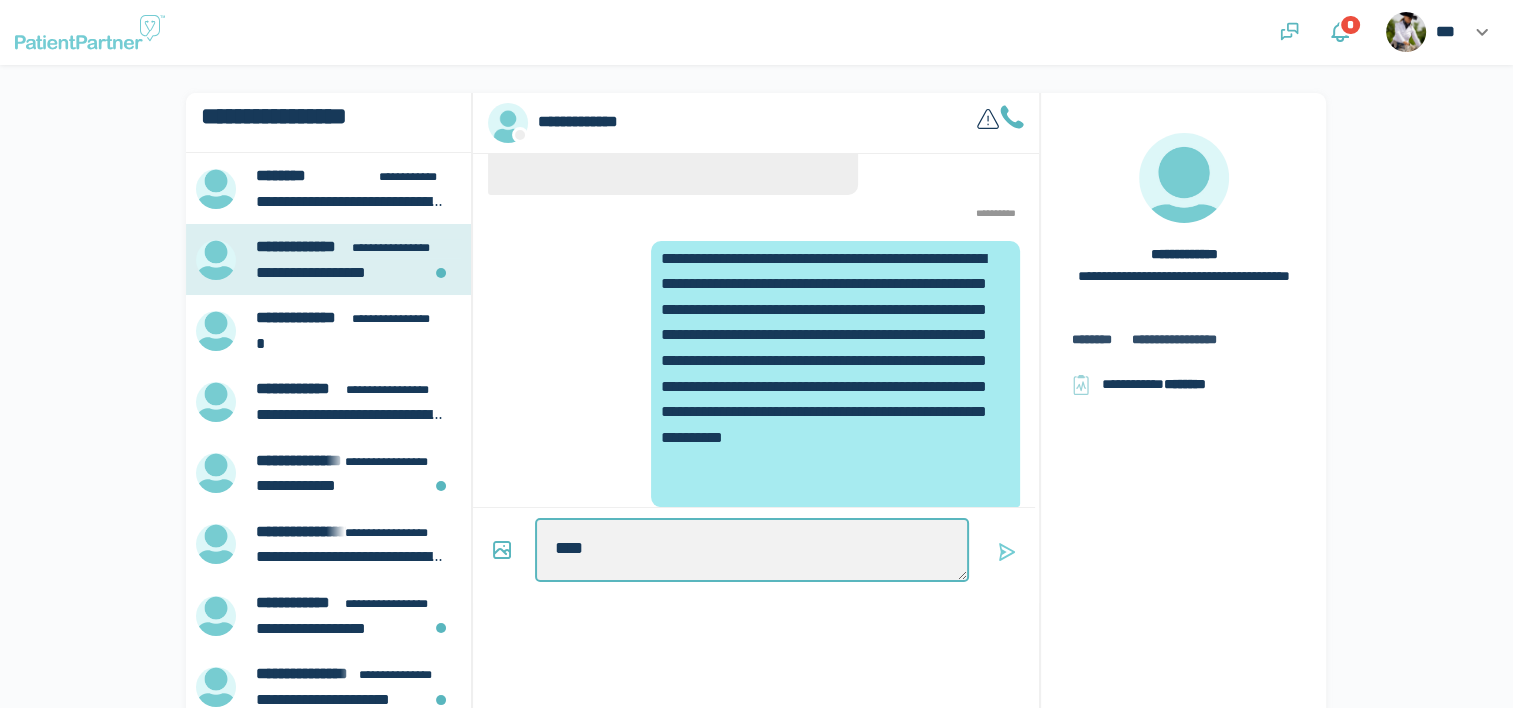 type on "*" 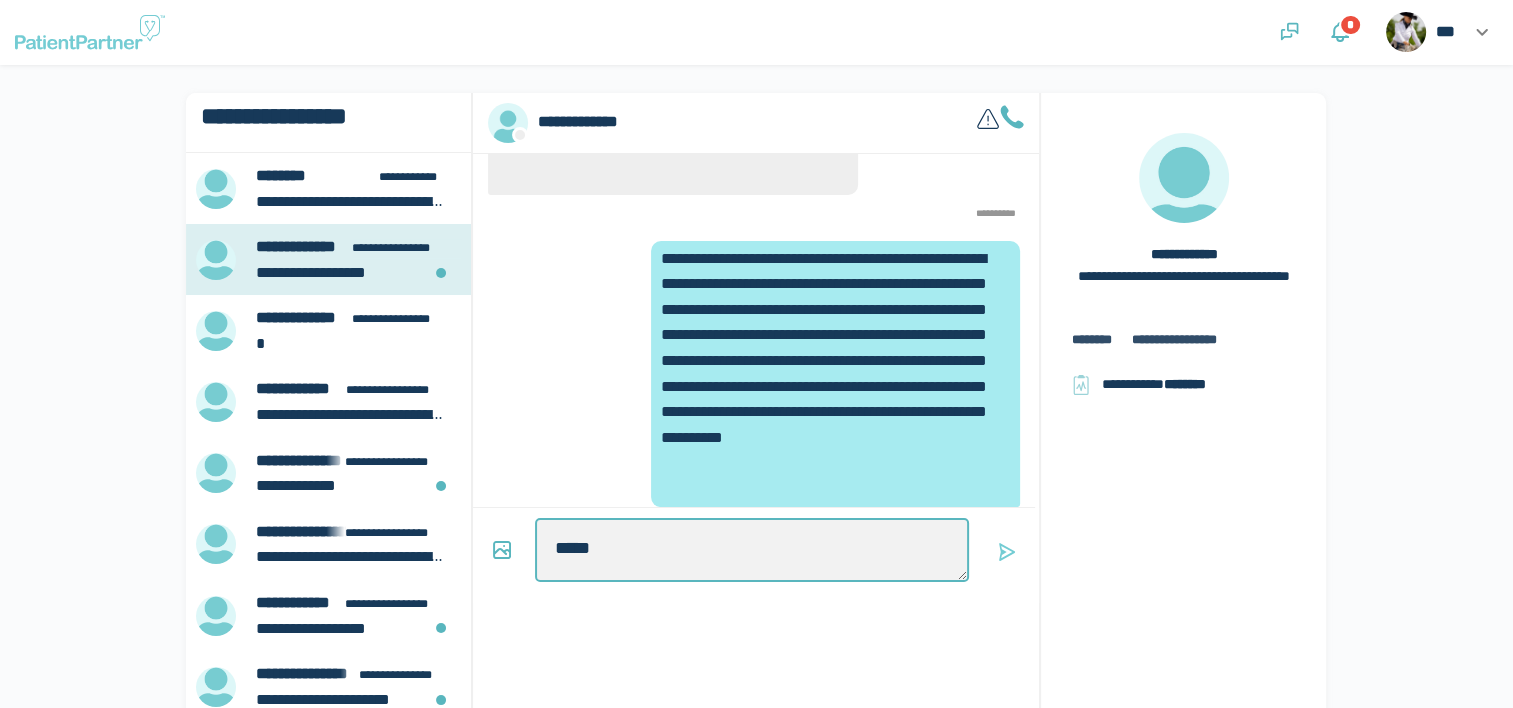 type on "*" 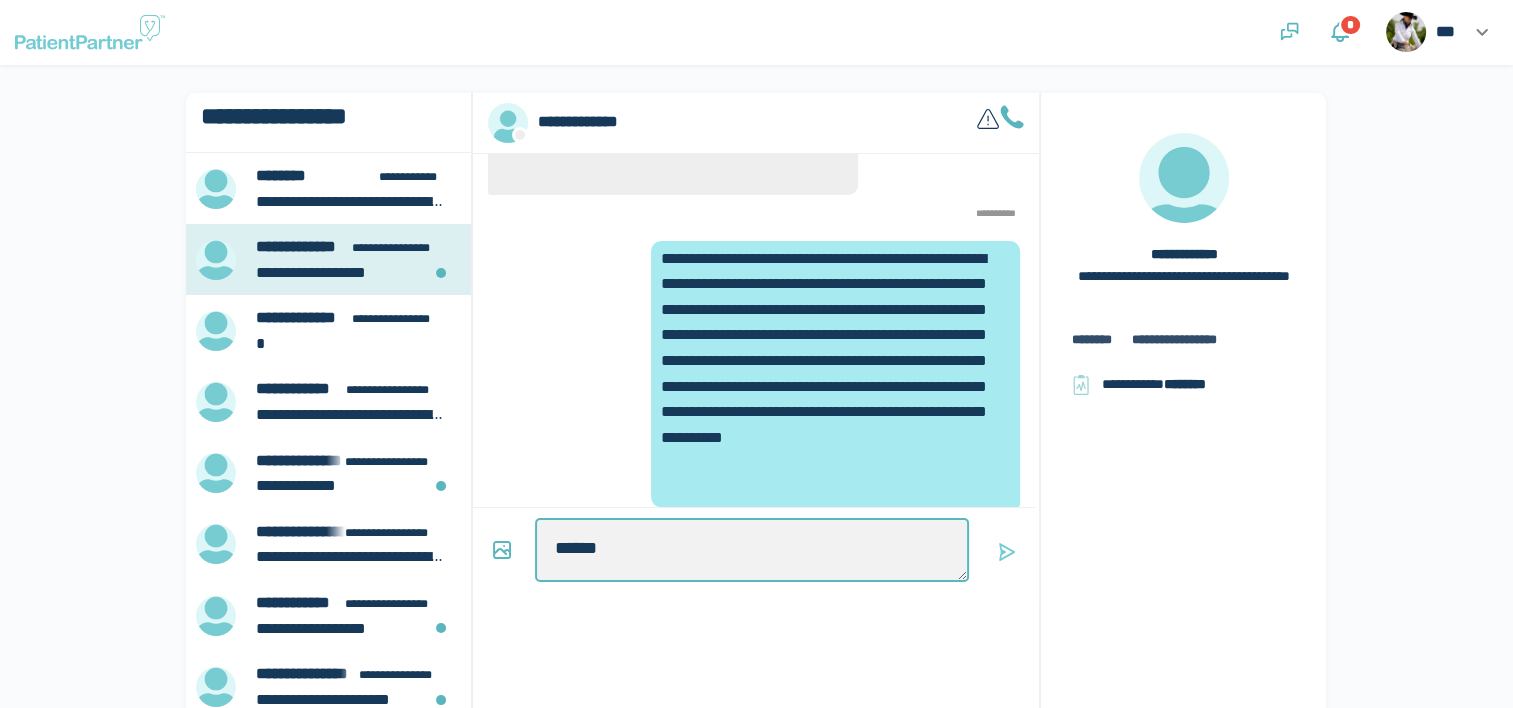 type on "*" 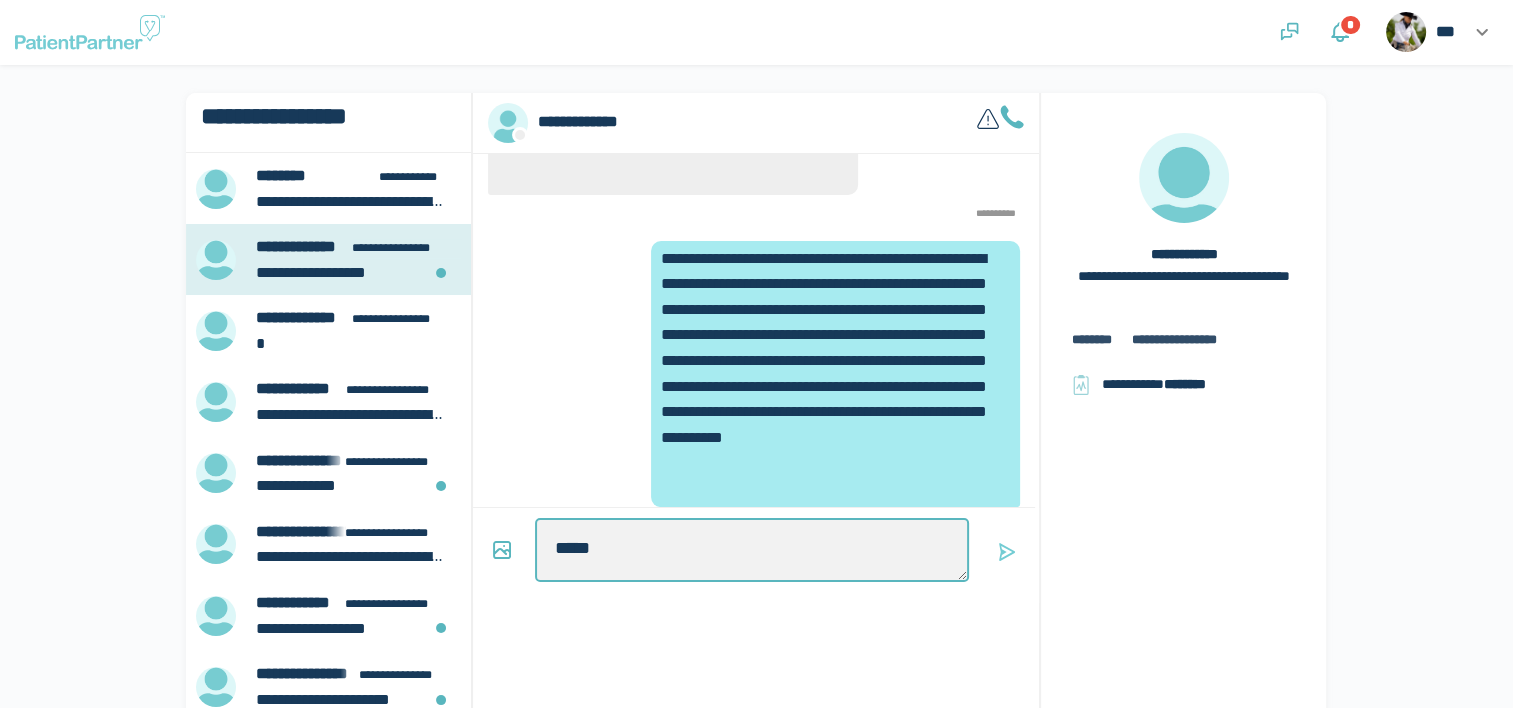 type on "*" 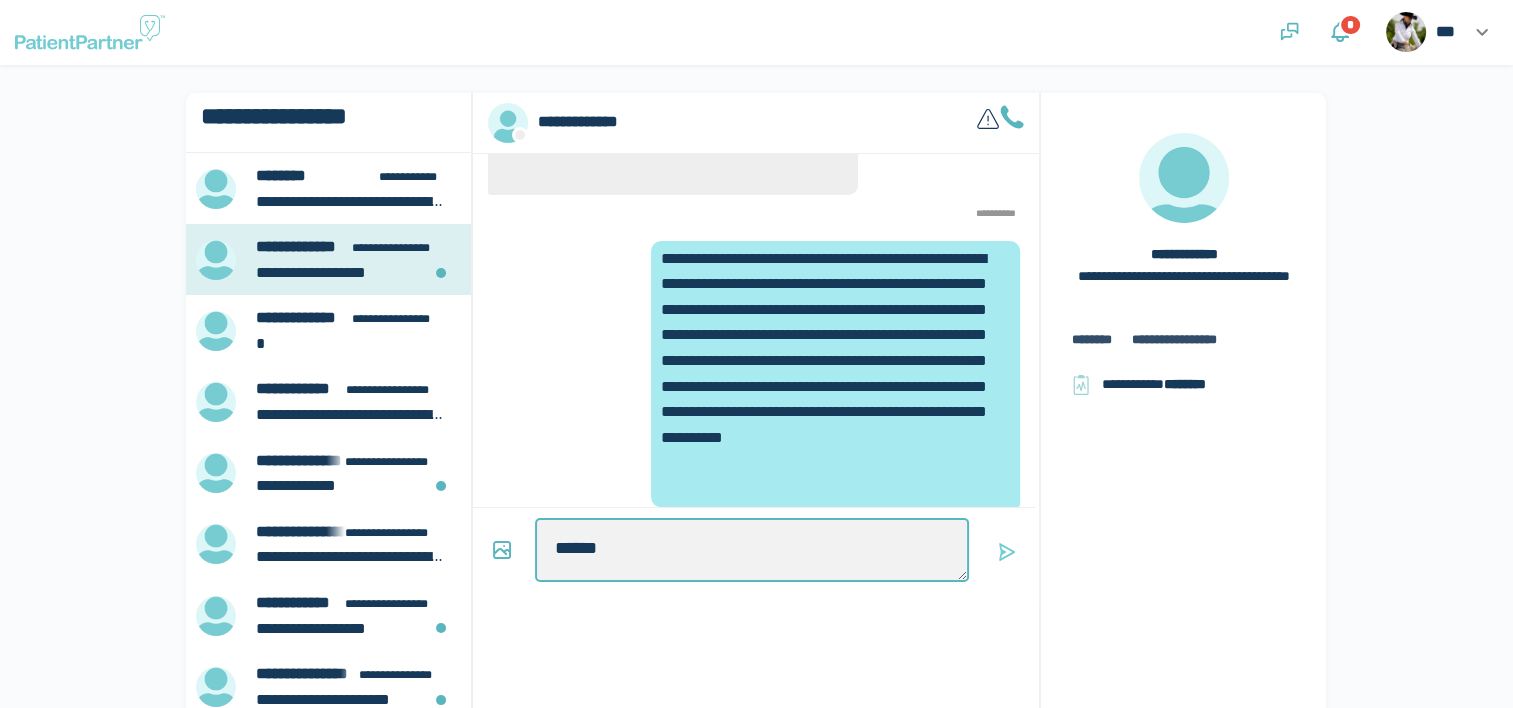 type on "*" 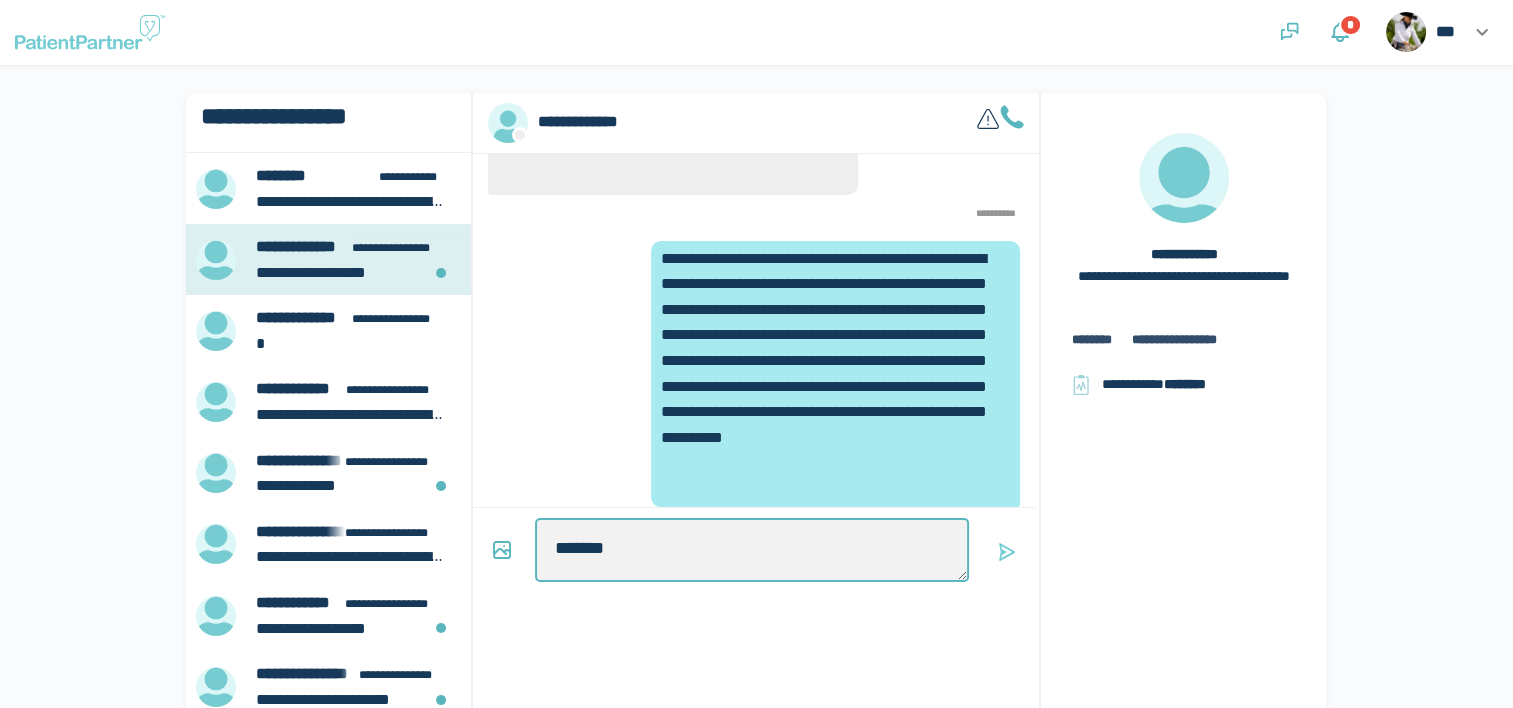 type on "*" 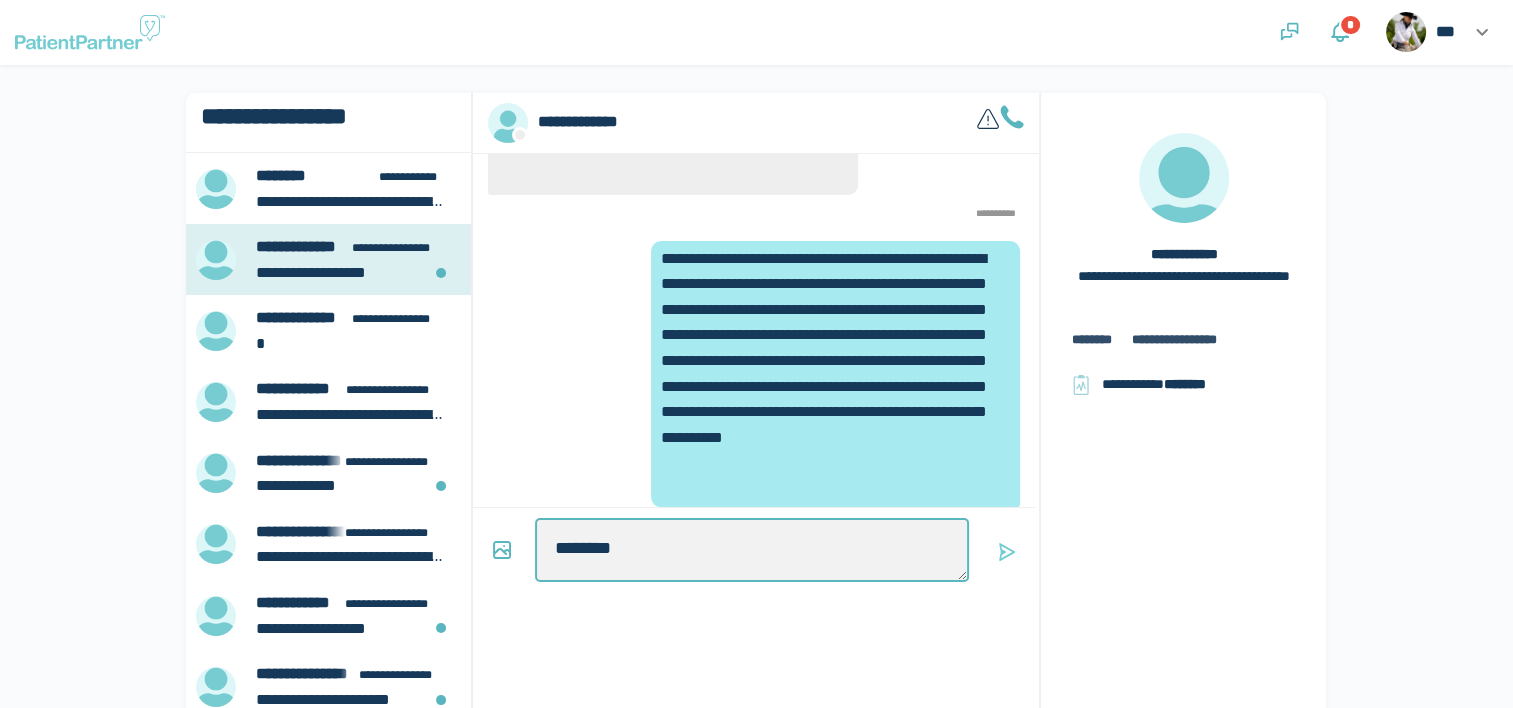 type on "*" 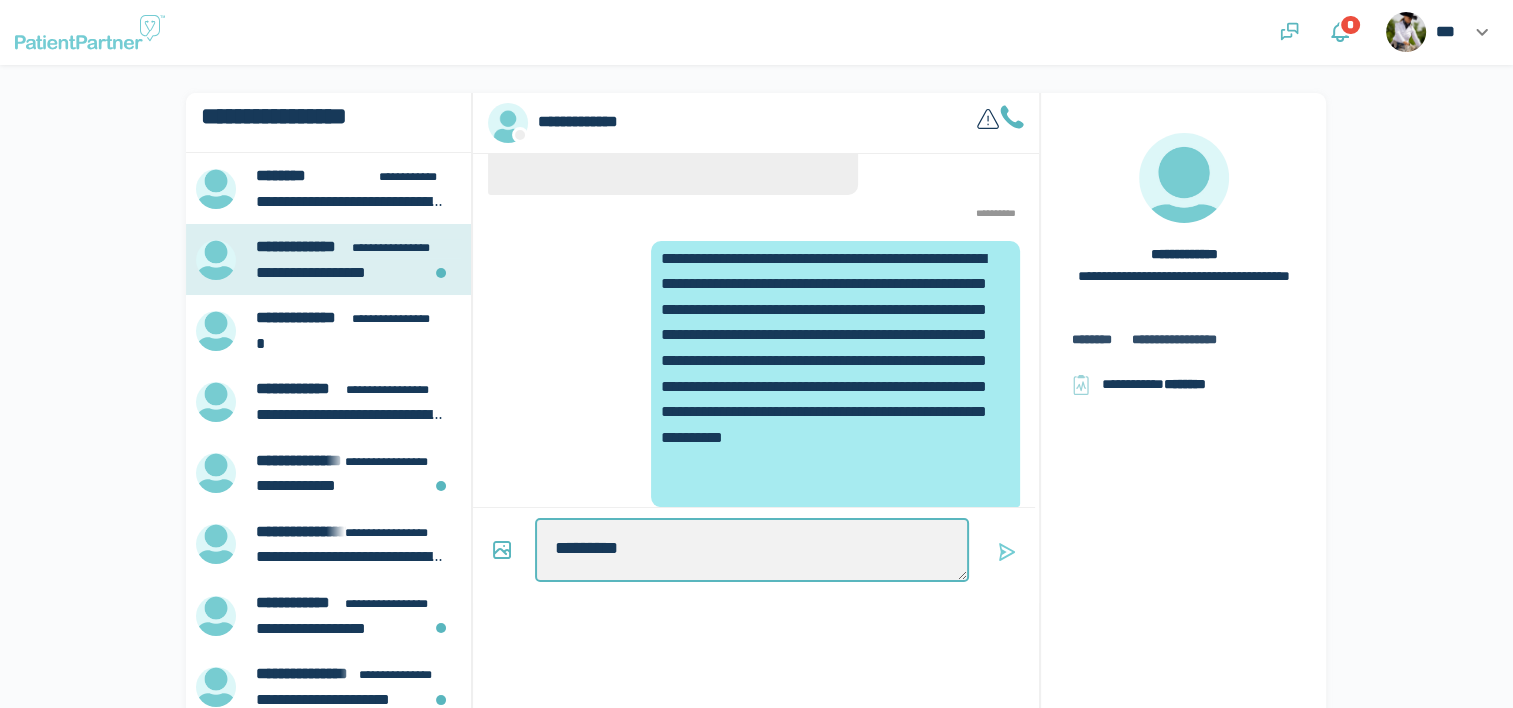 type on "*" 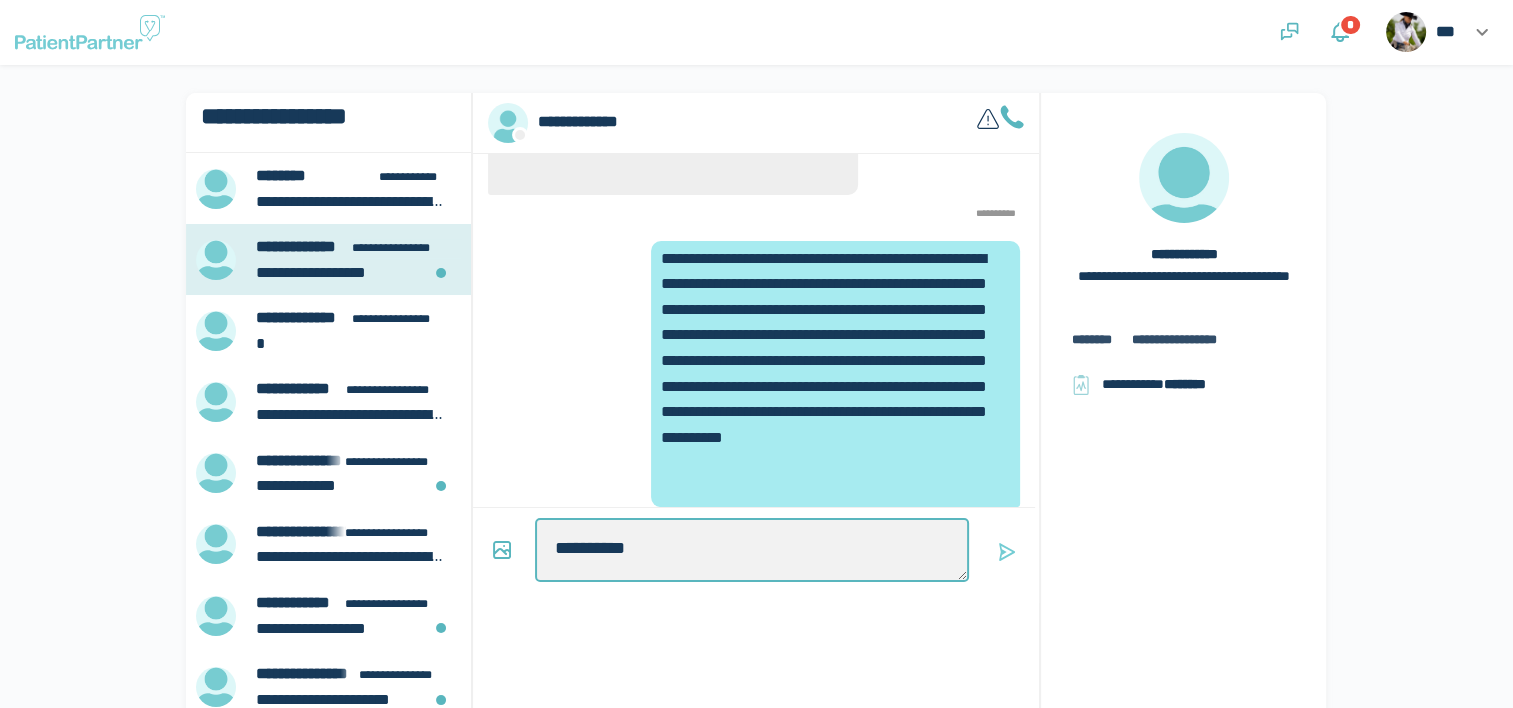 type on "*" 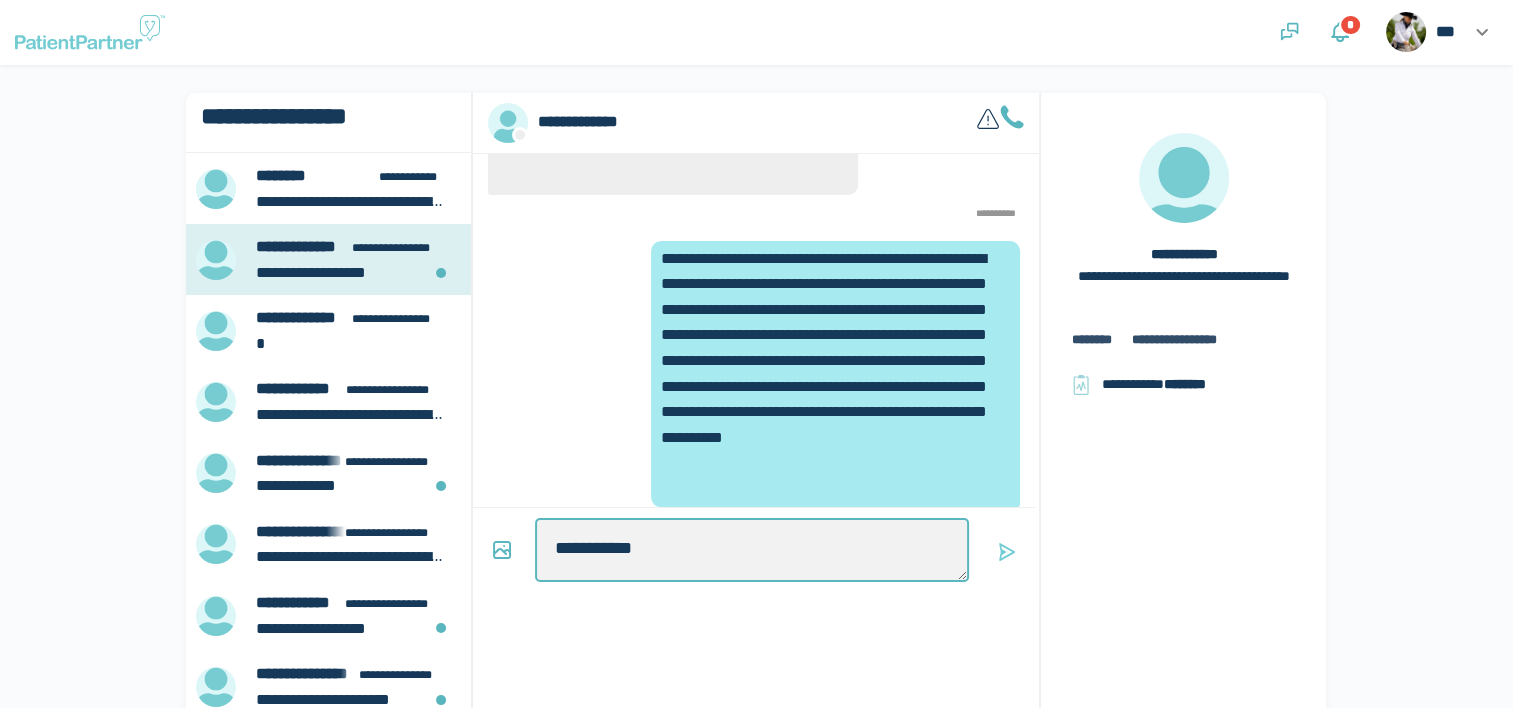 type on "*" 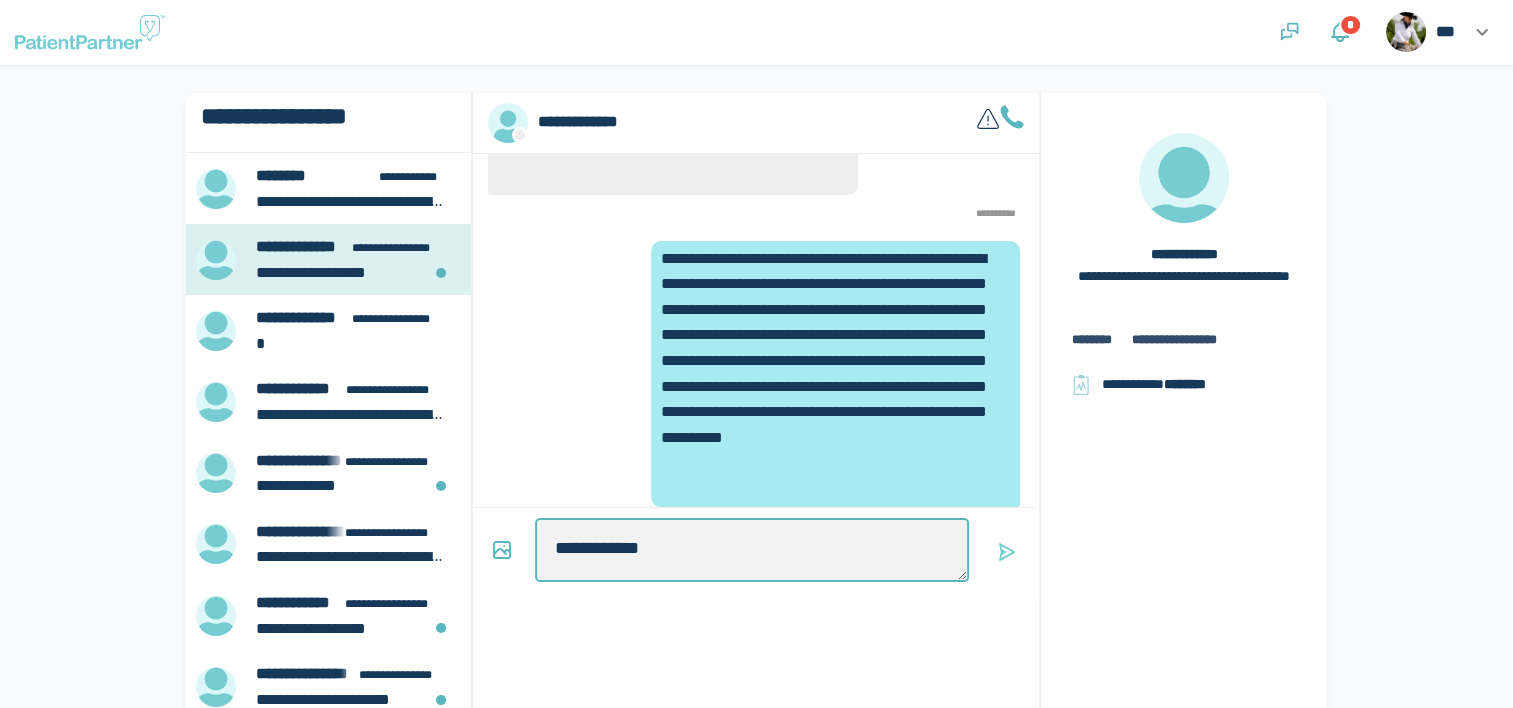 type on "*" 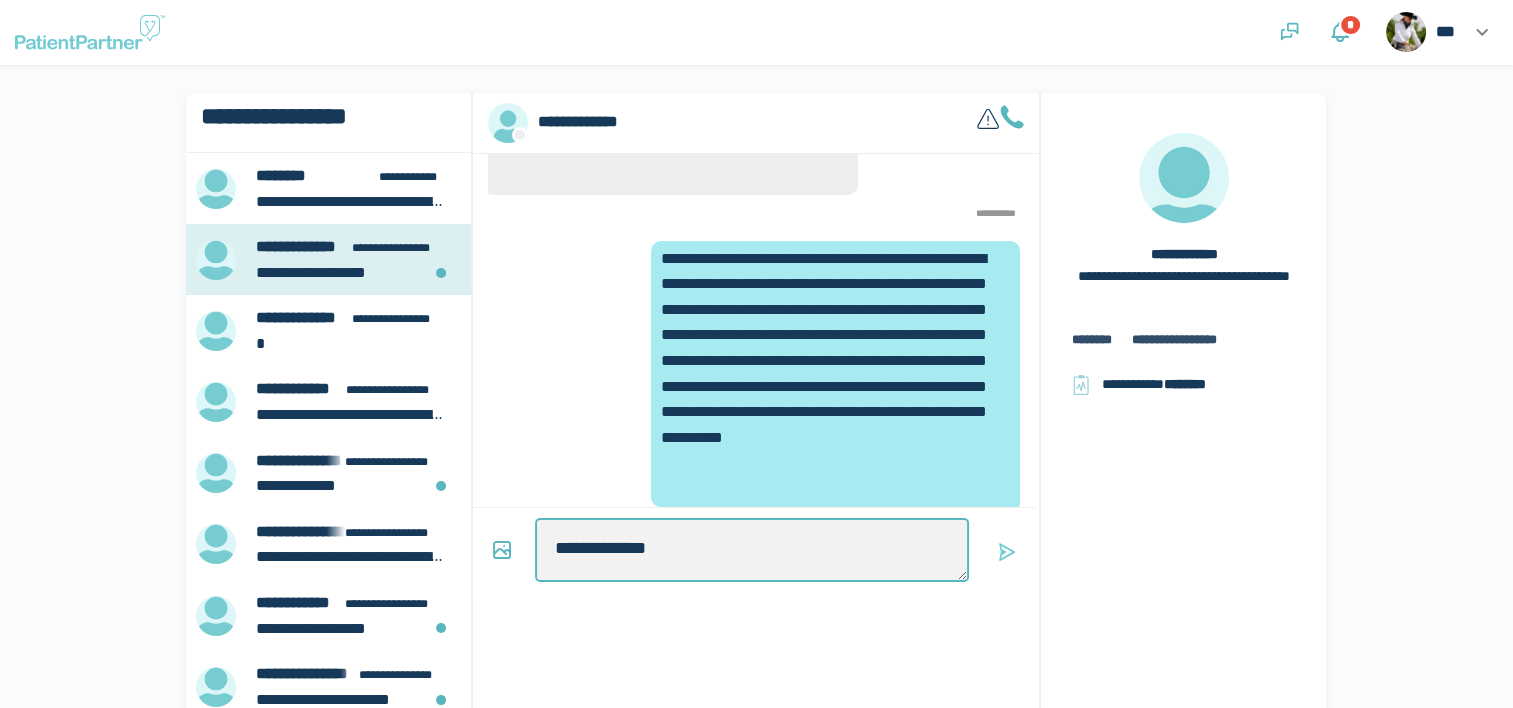 type on "*" 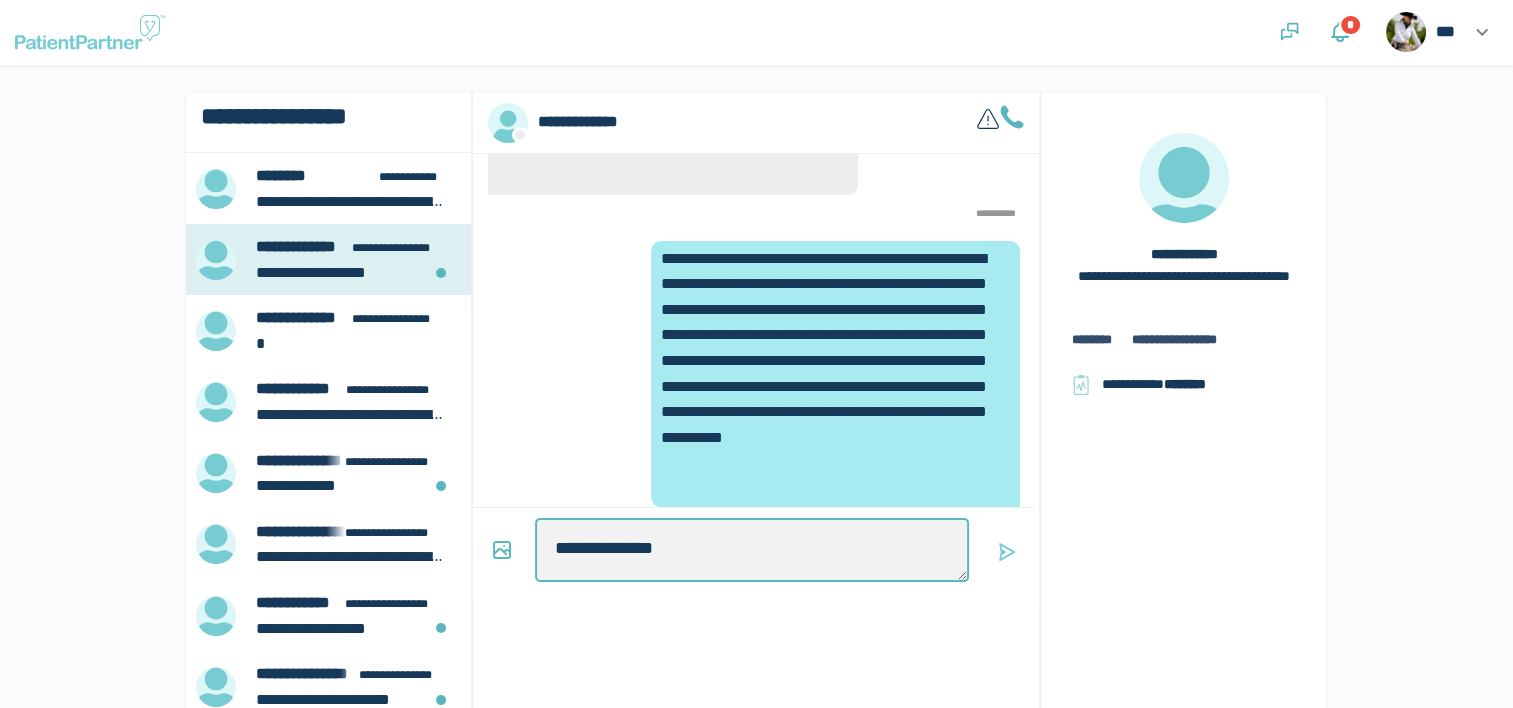 type on "*" 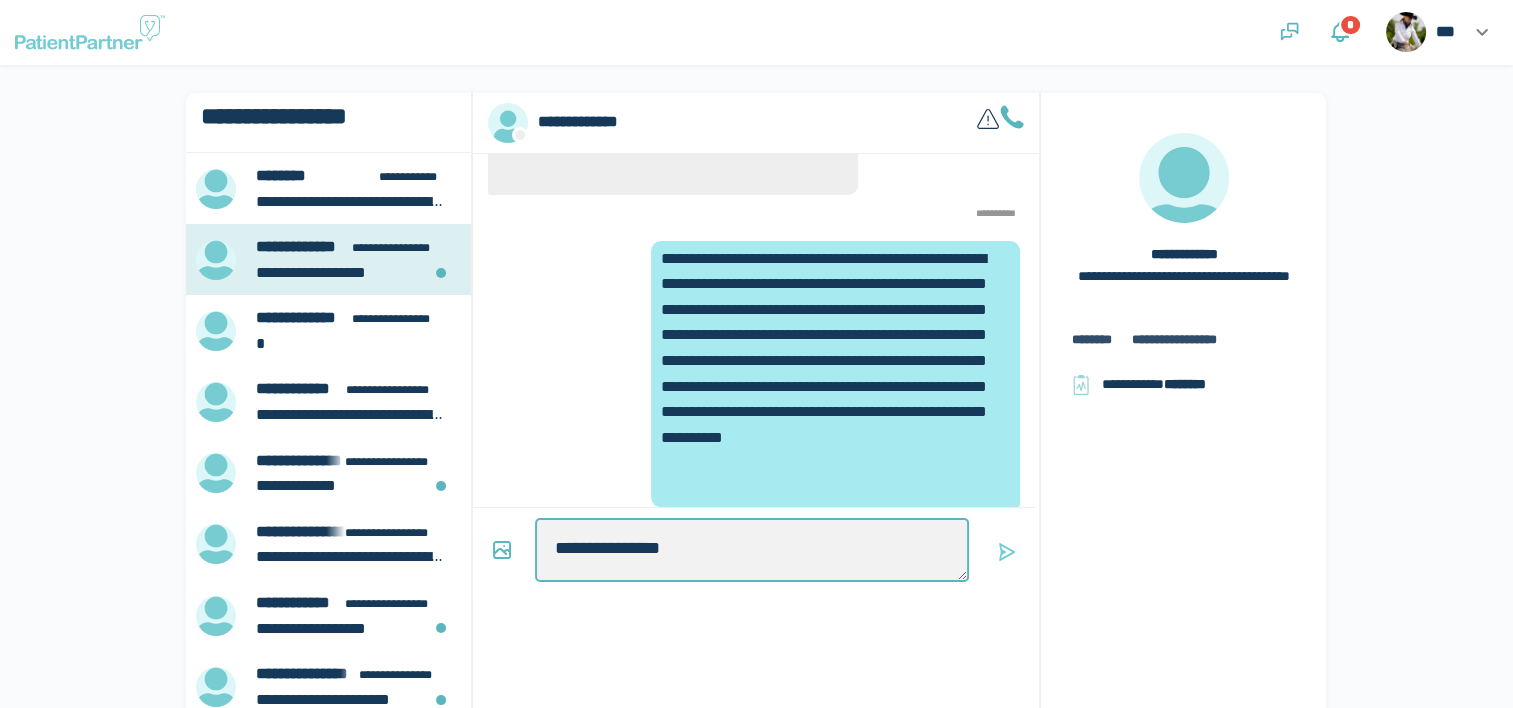 type on "*" 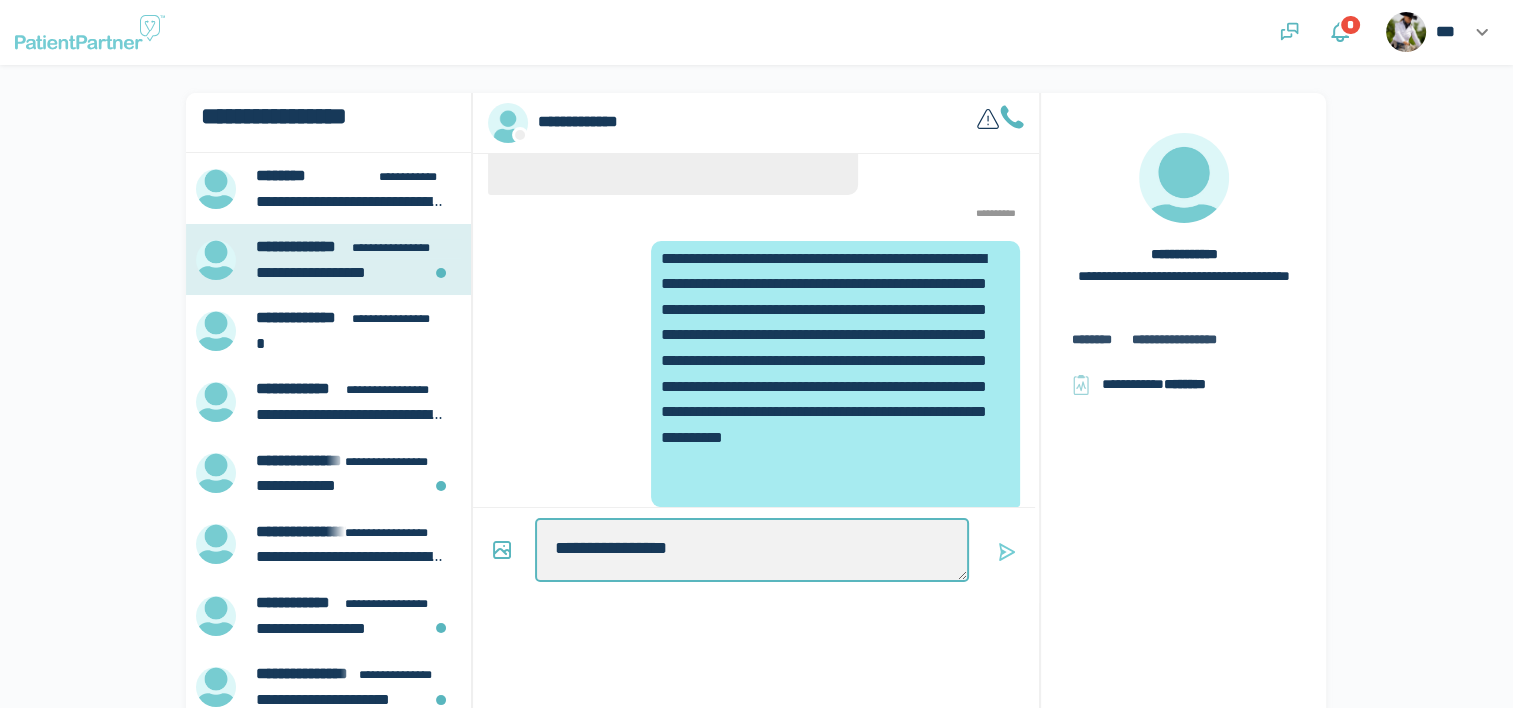 type on "*" 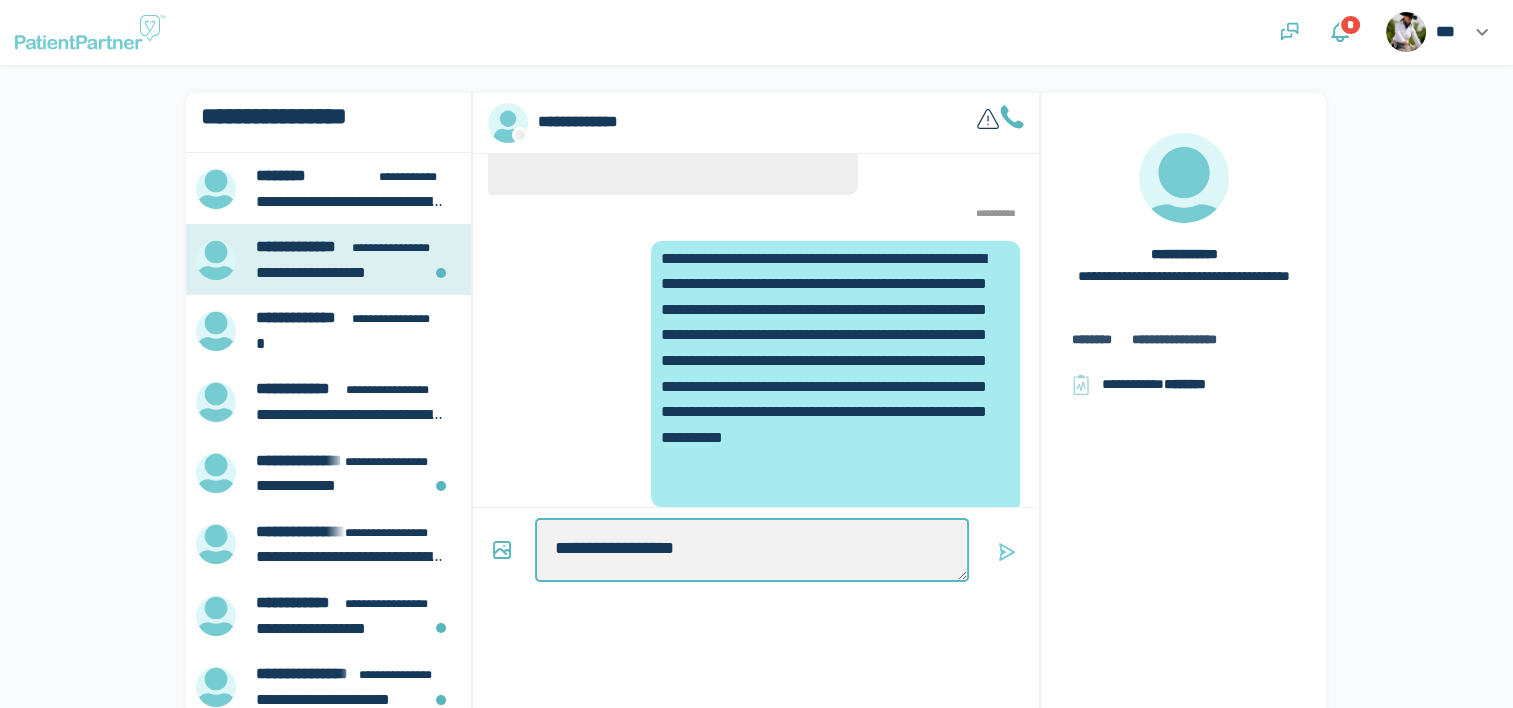 type on "**********" 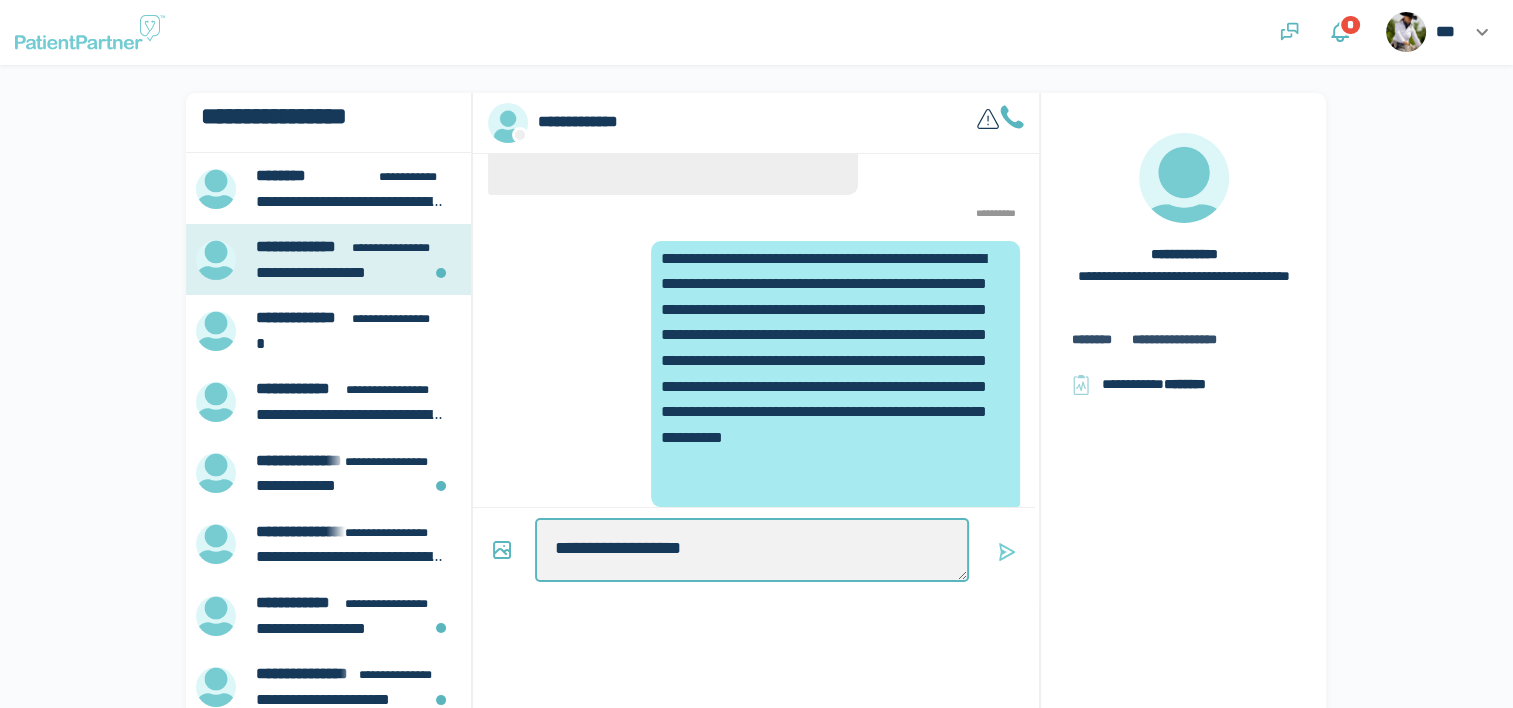 type on "*" 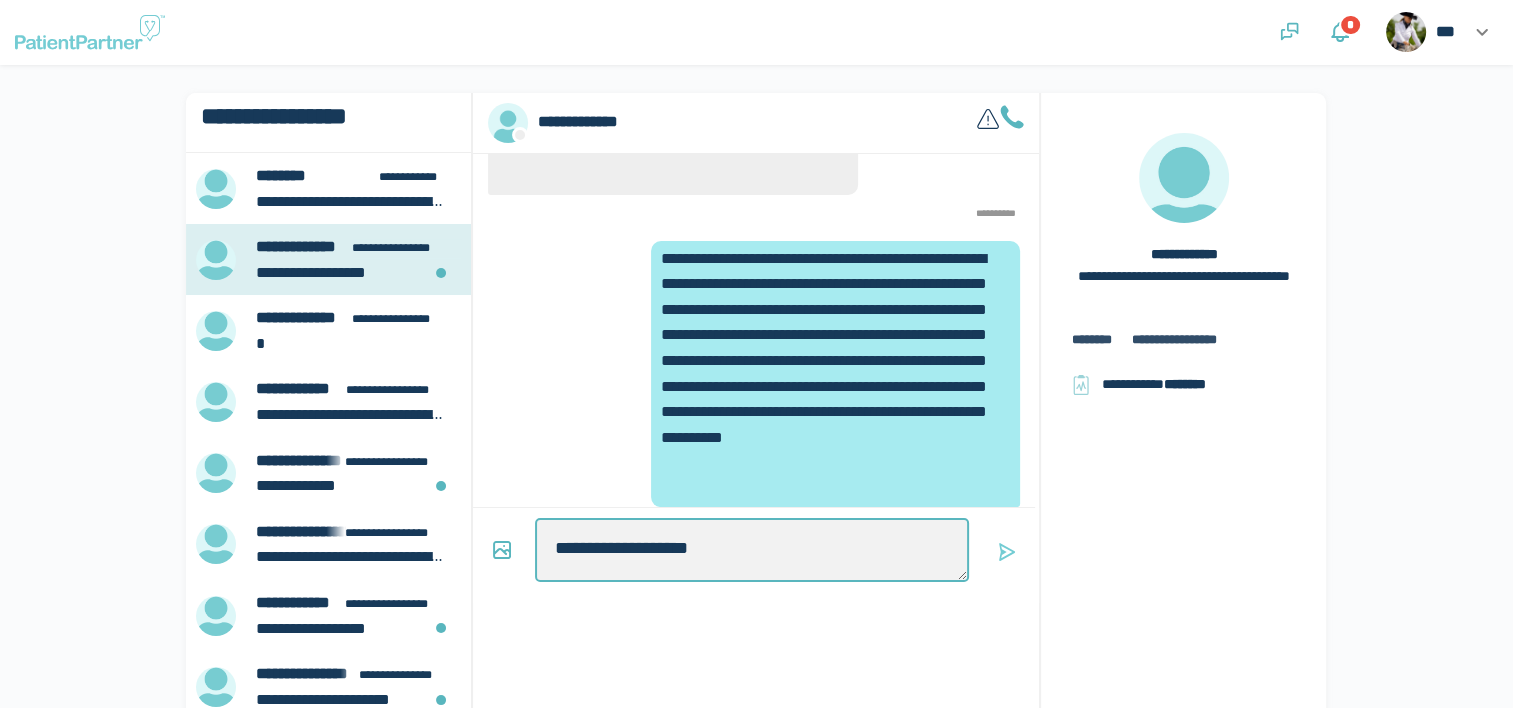 type on "*" 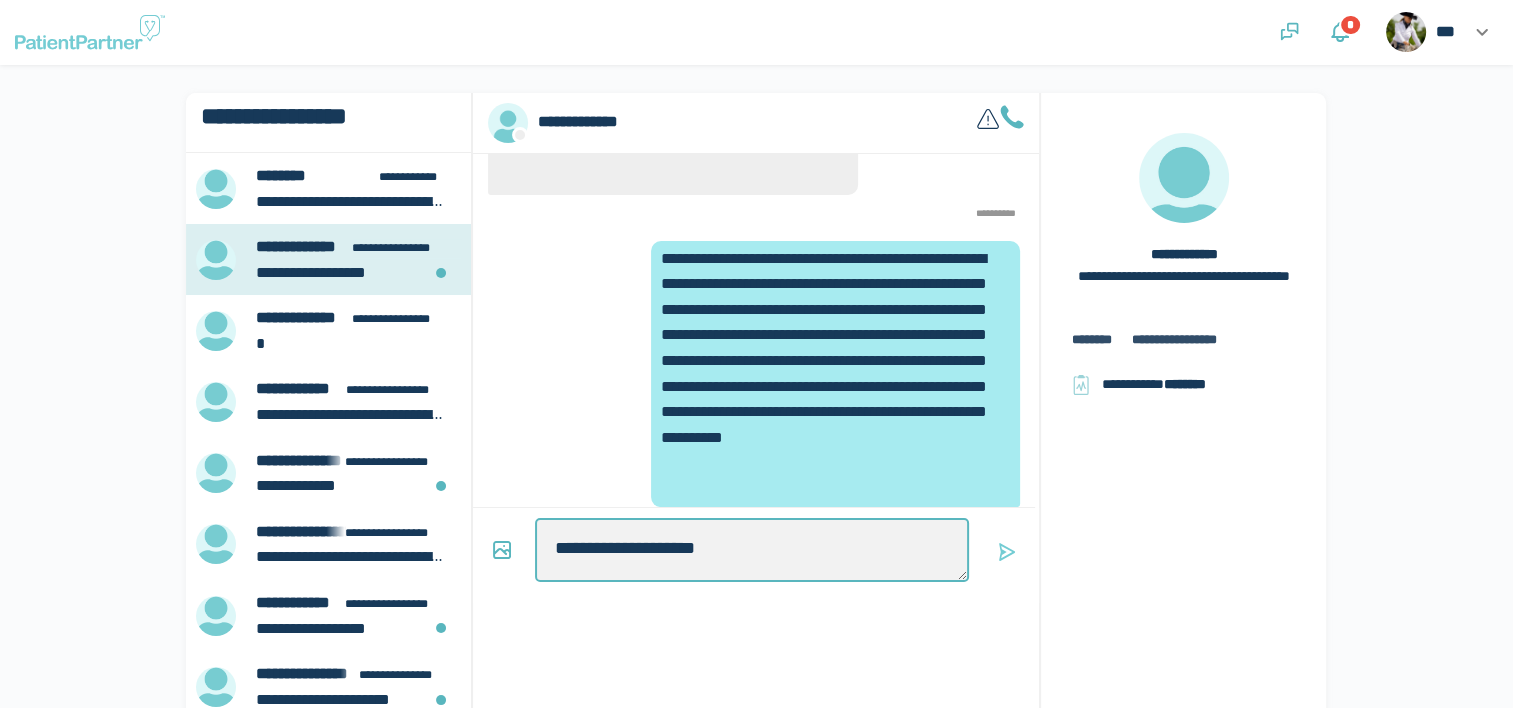 type on "*" 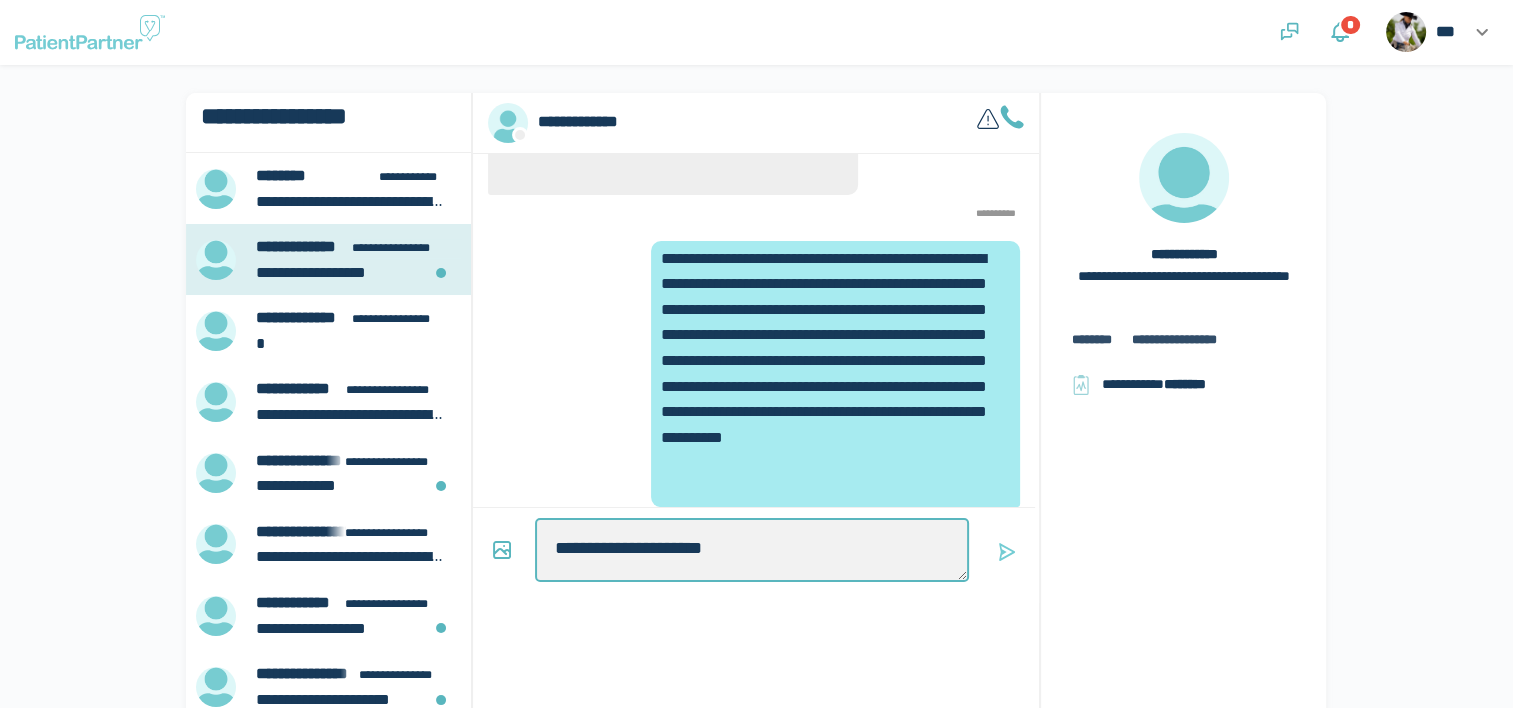 type on "*" 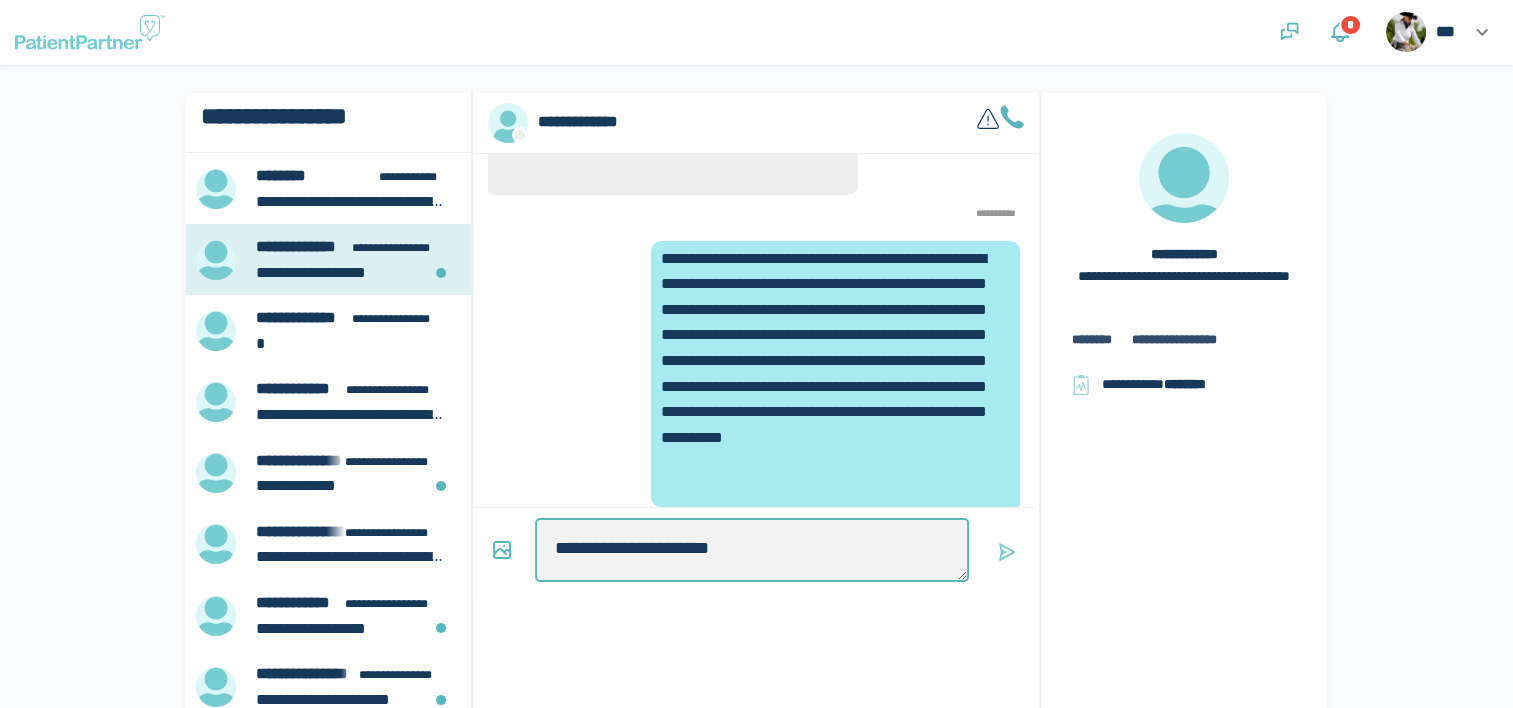 type on "*" 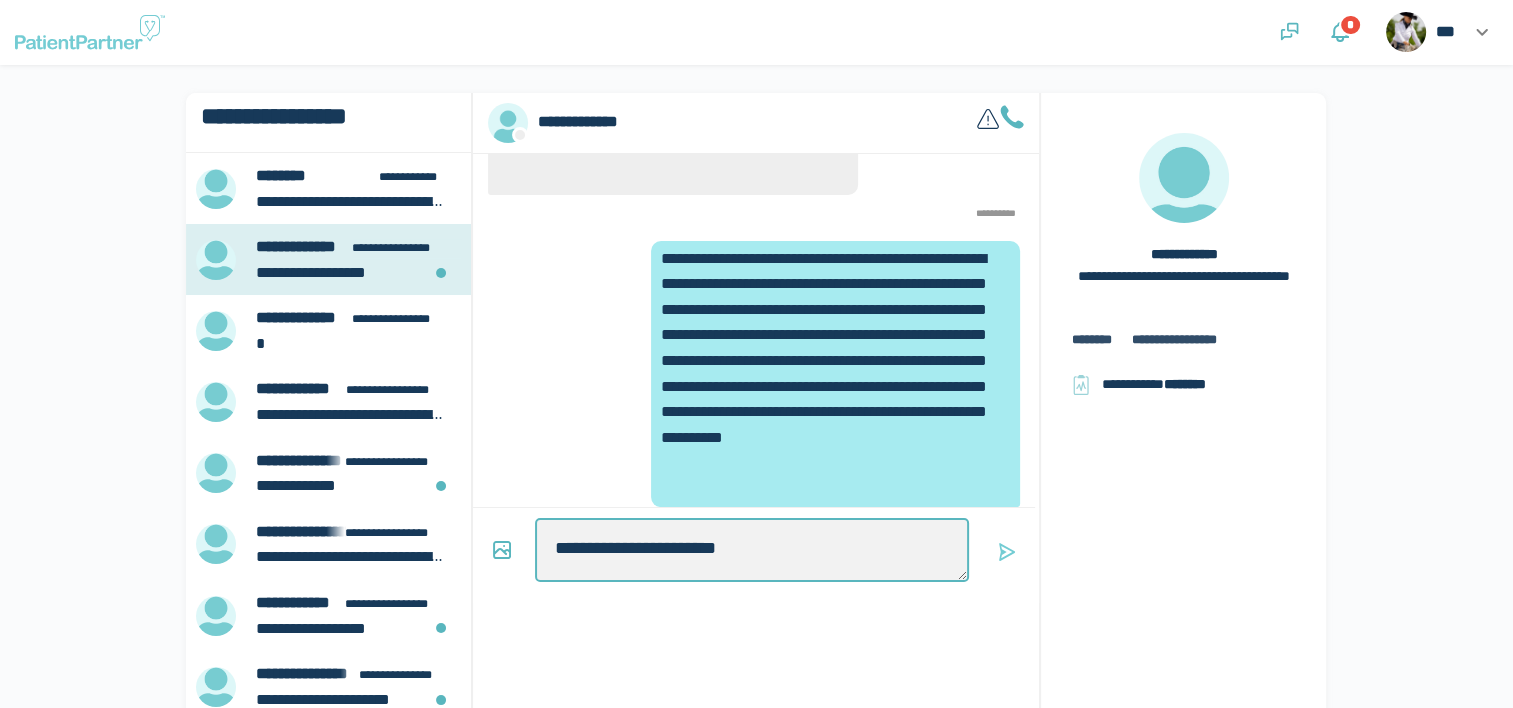 type on "*" 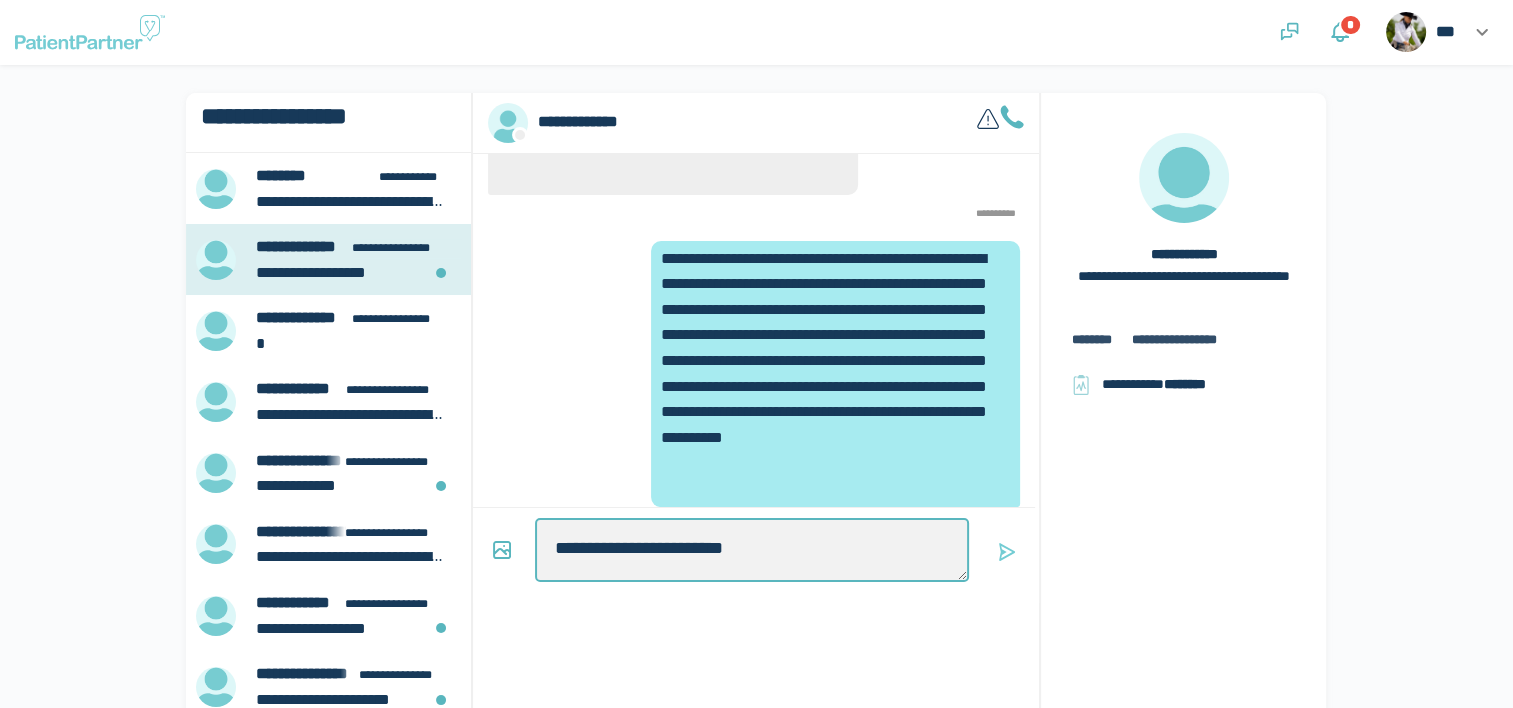 type on "*" 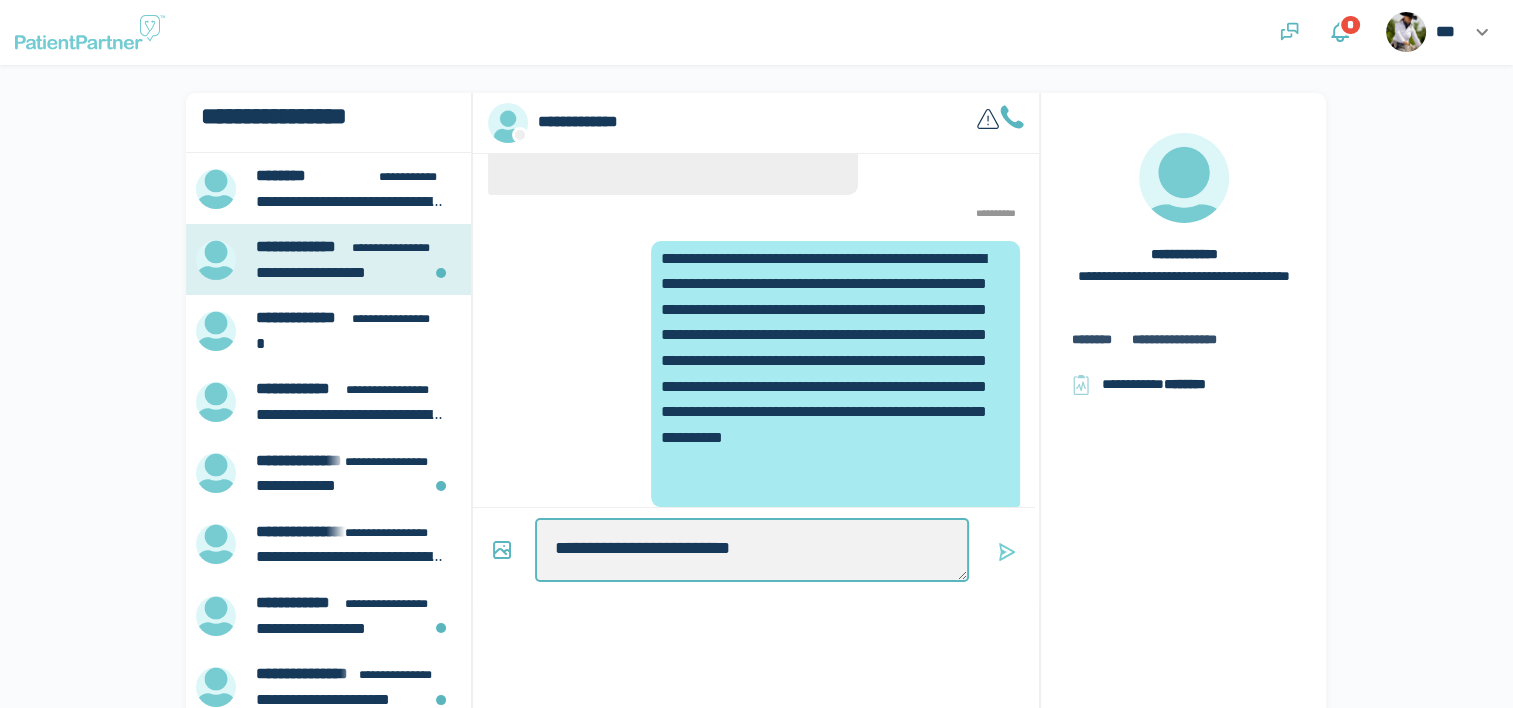 type on "*" 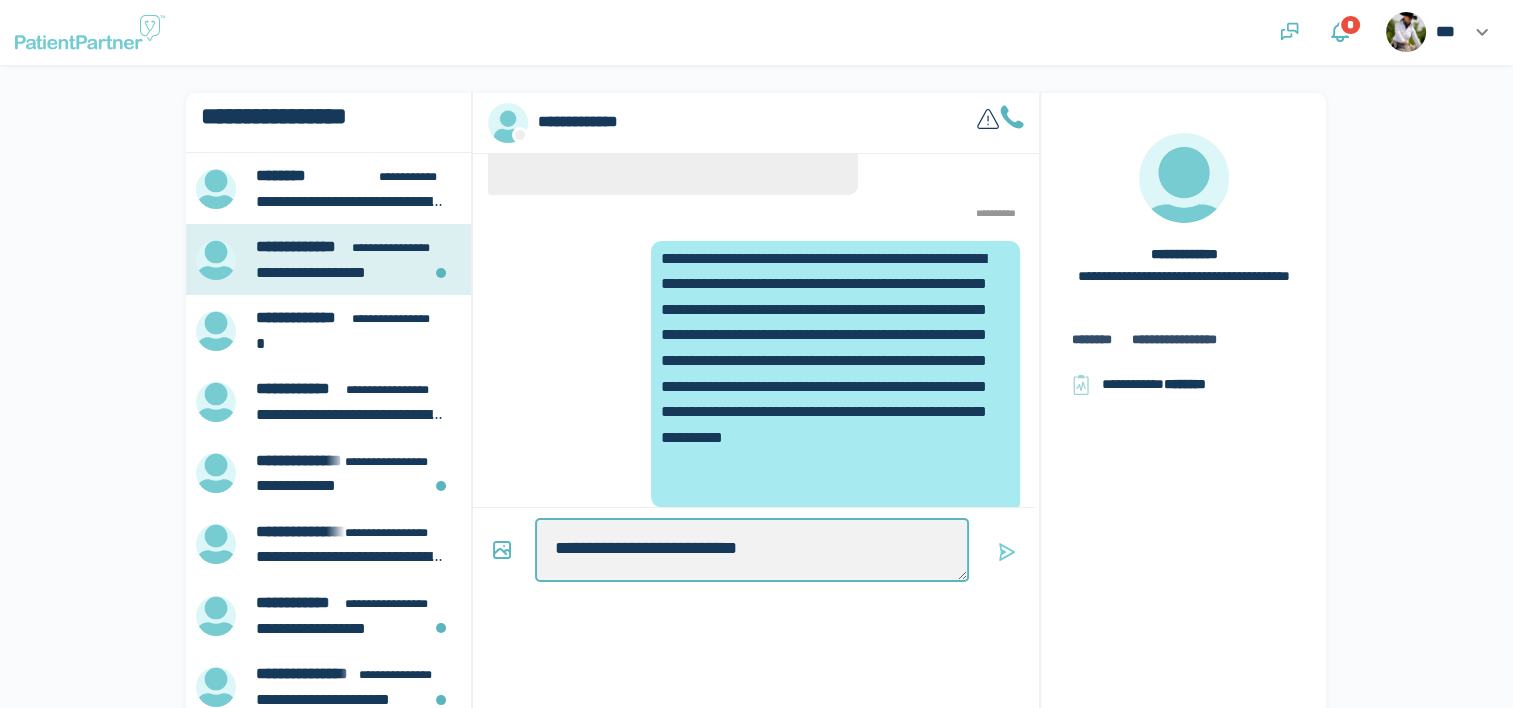 type on "*" 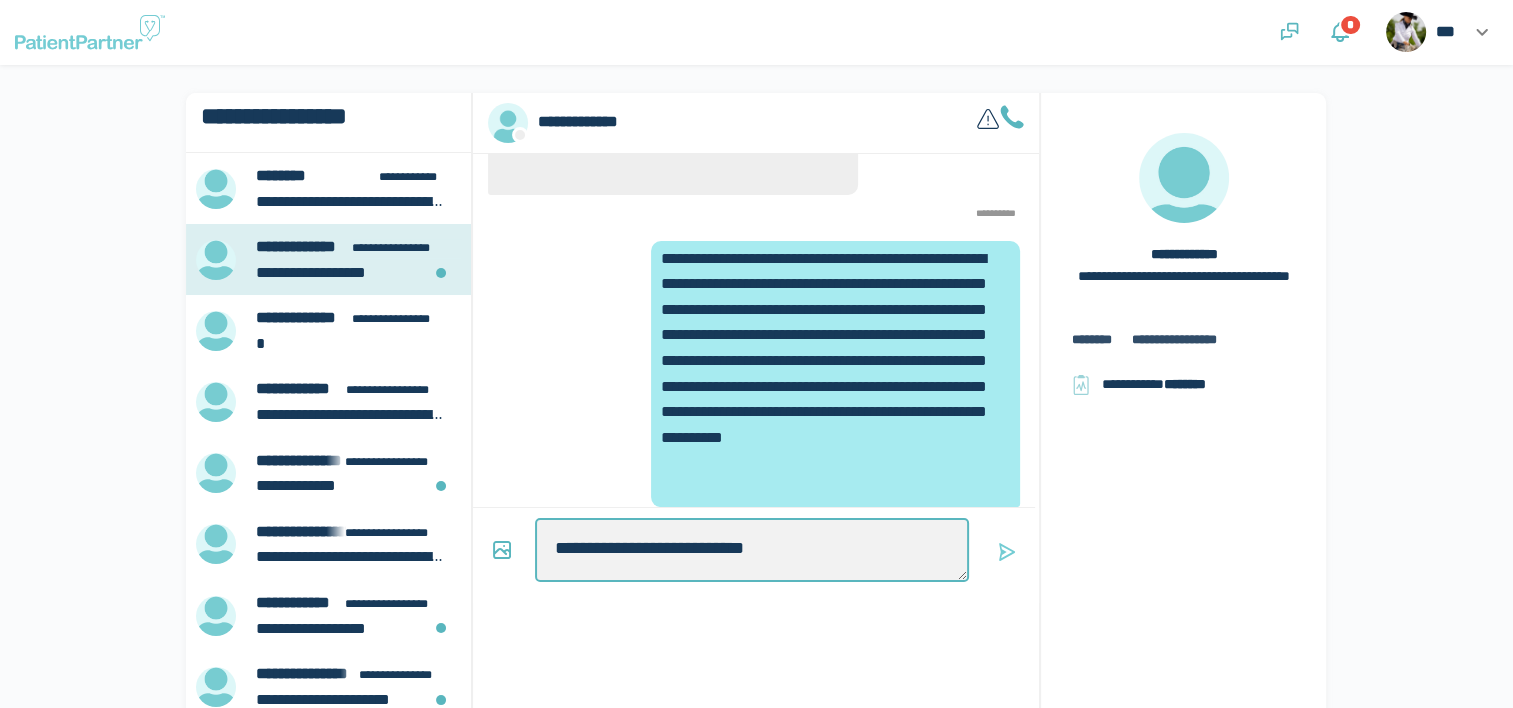 type on "*" 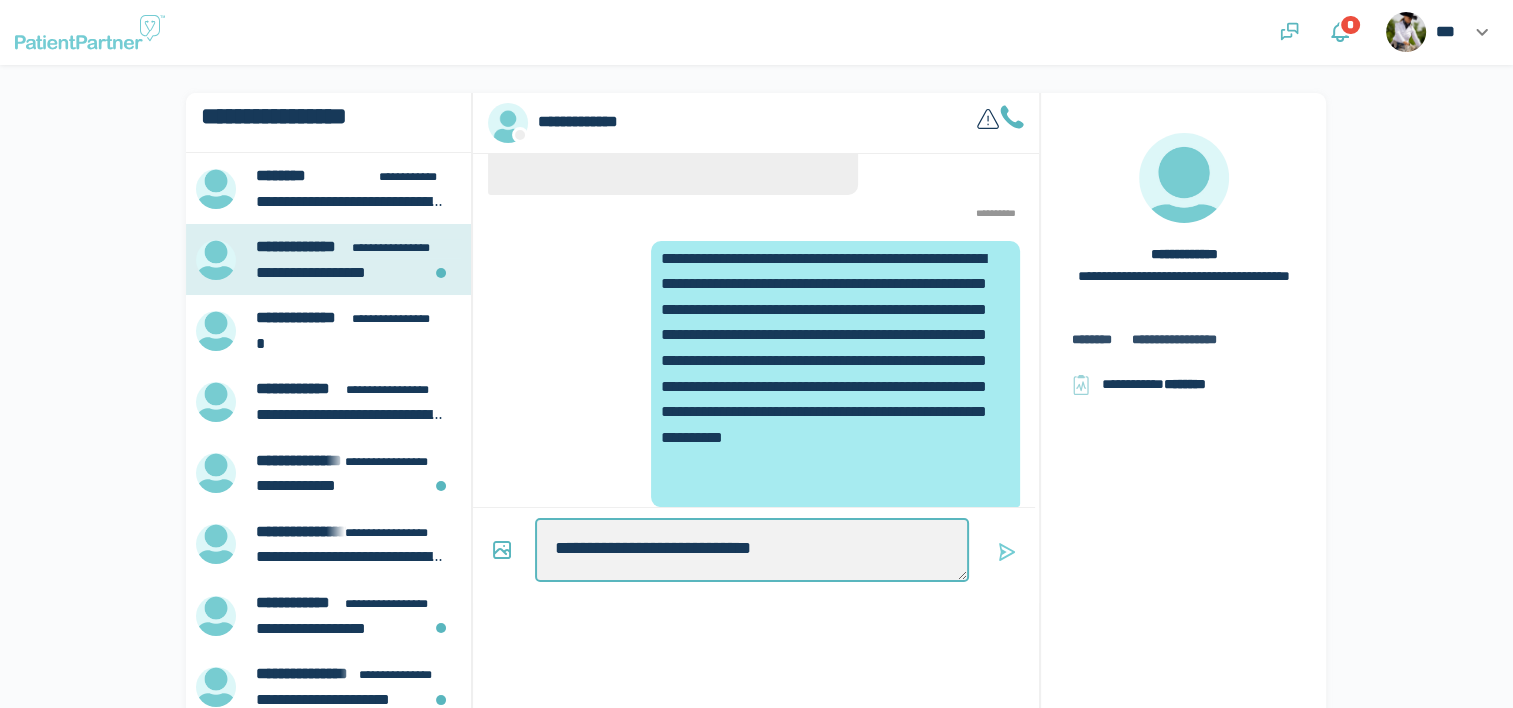 type on "*" 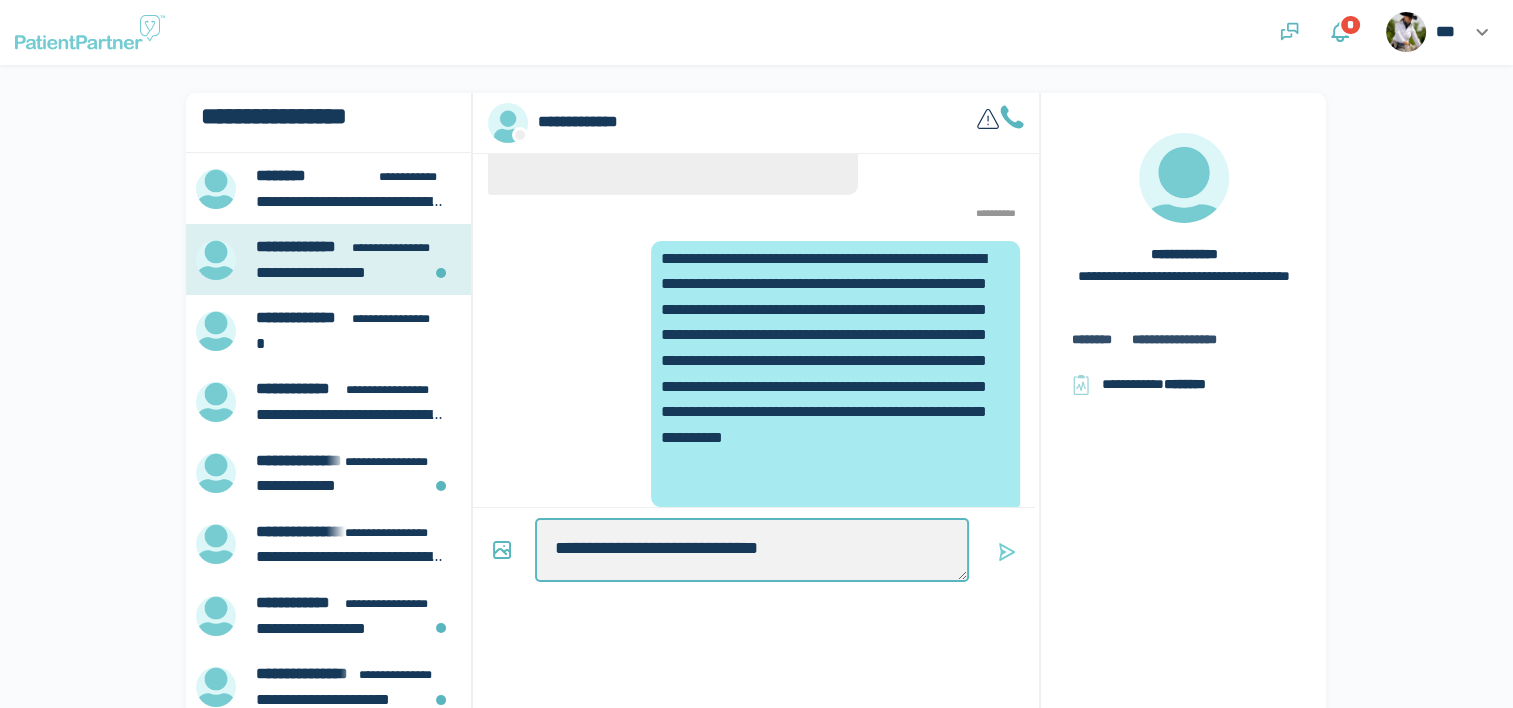 type on "*" 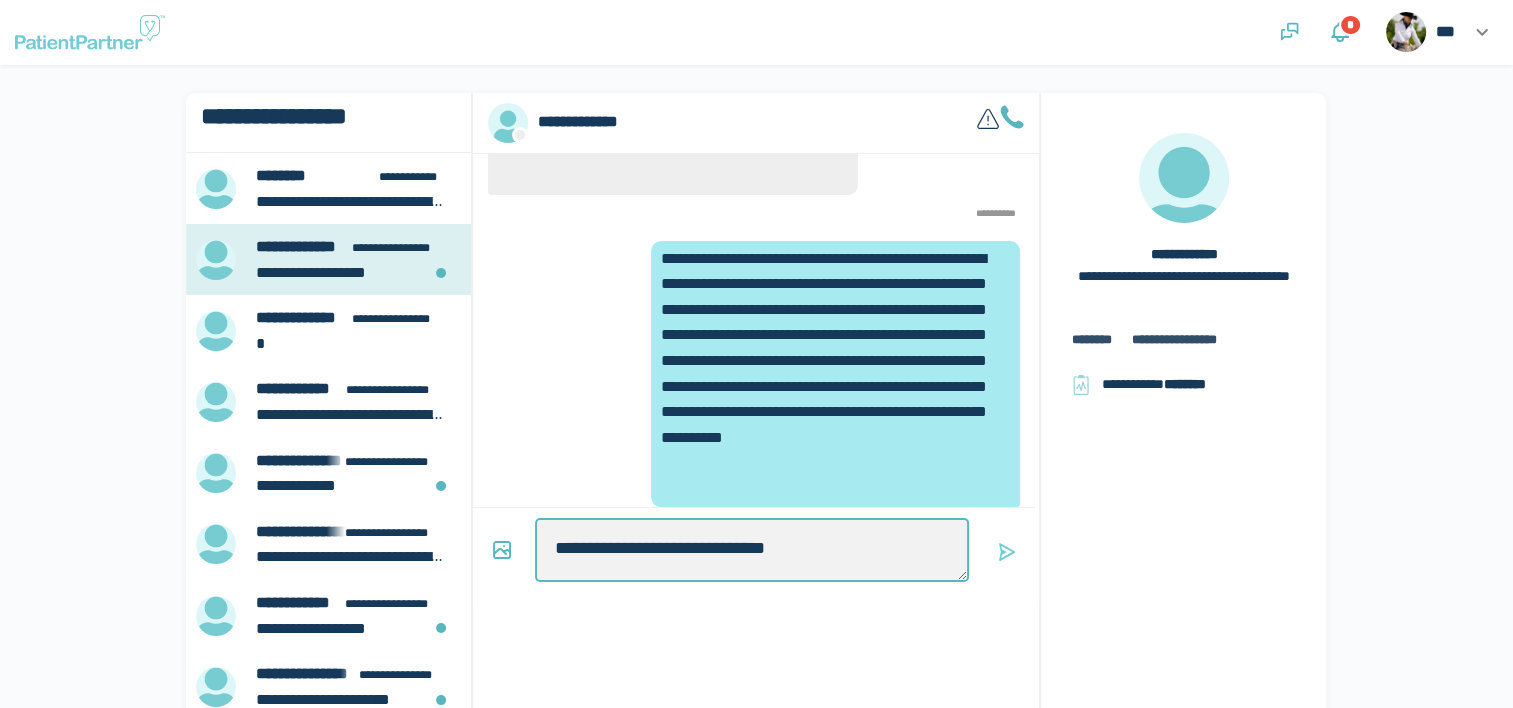 type on "*" 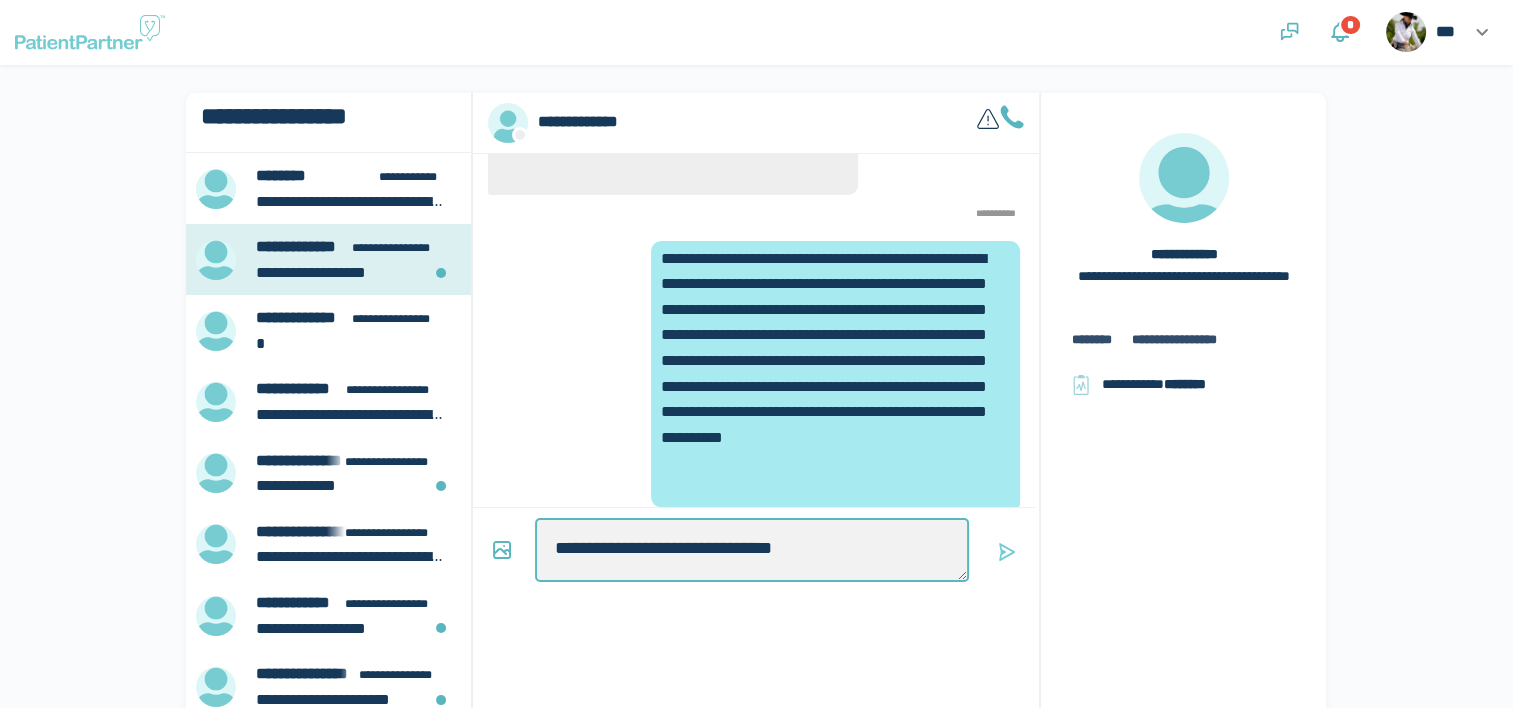 type on "*" 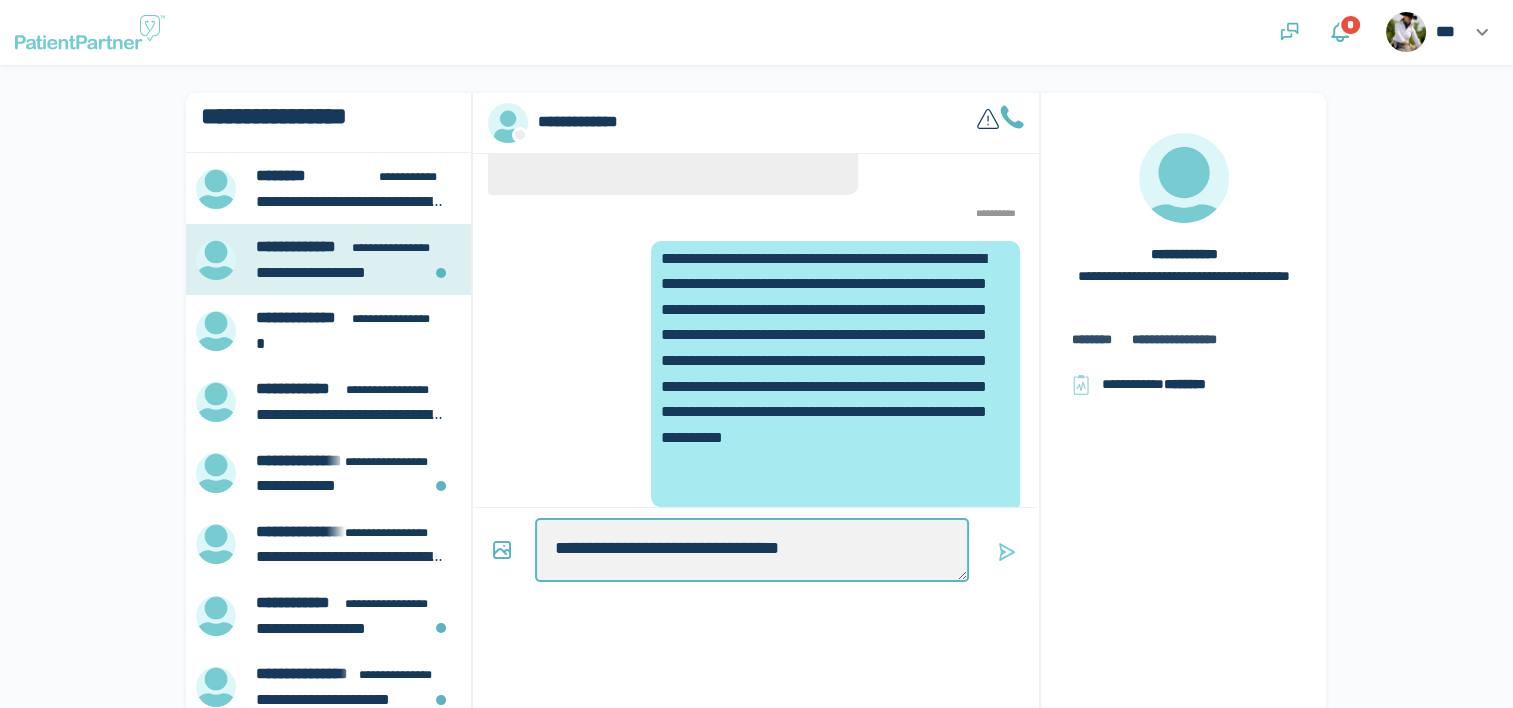 type on "*" 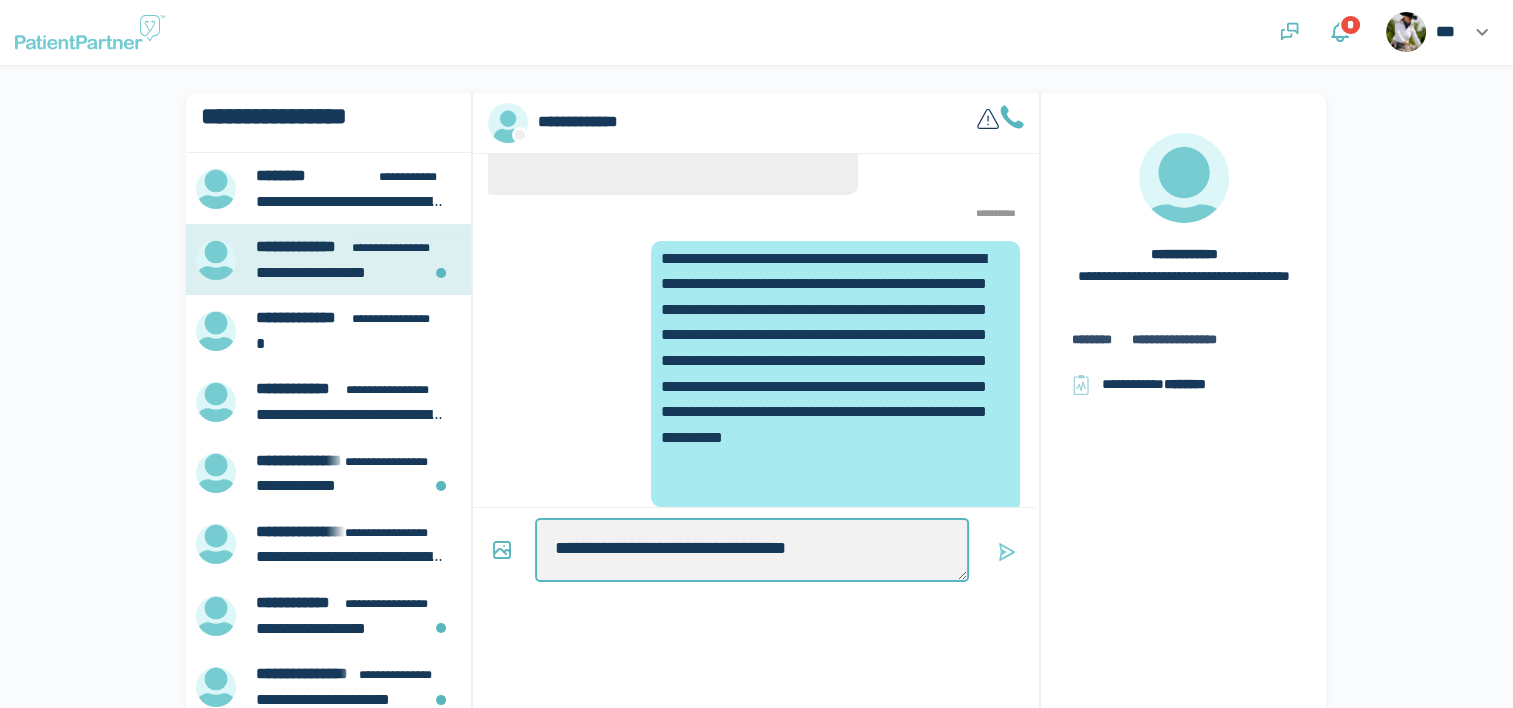 type on "*" 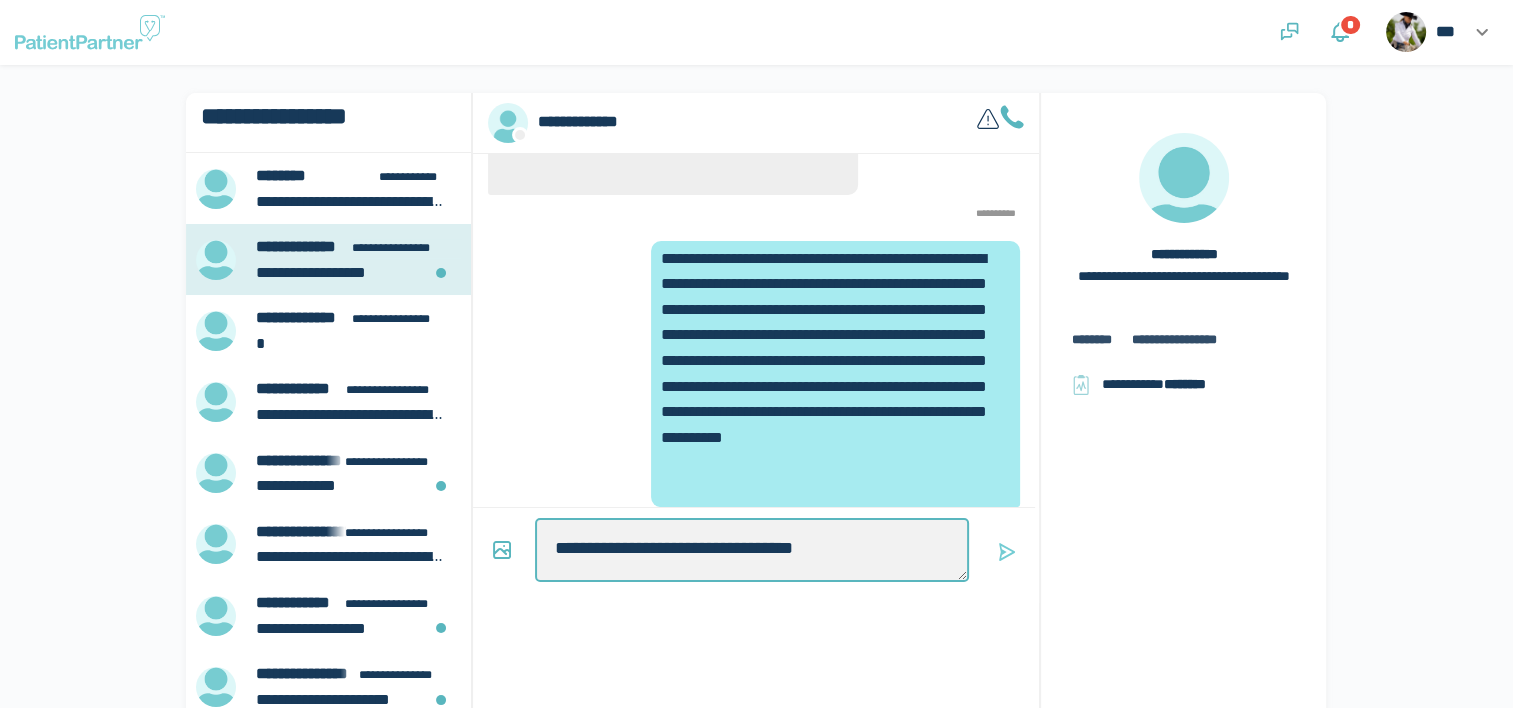 type on "*" 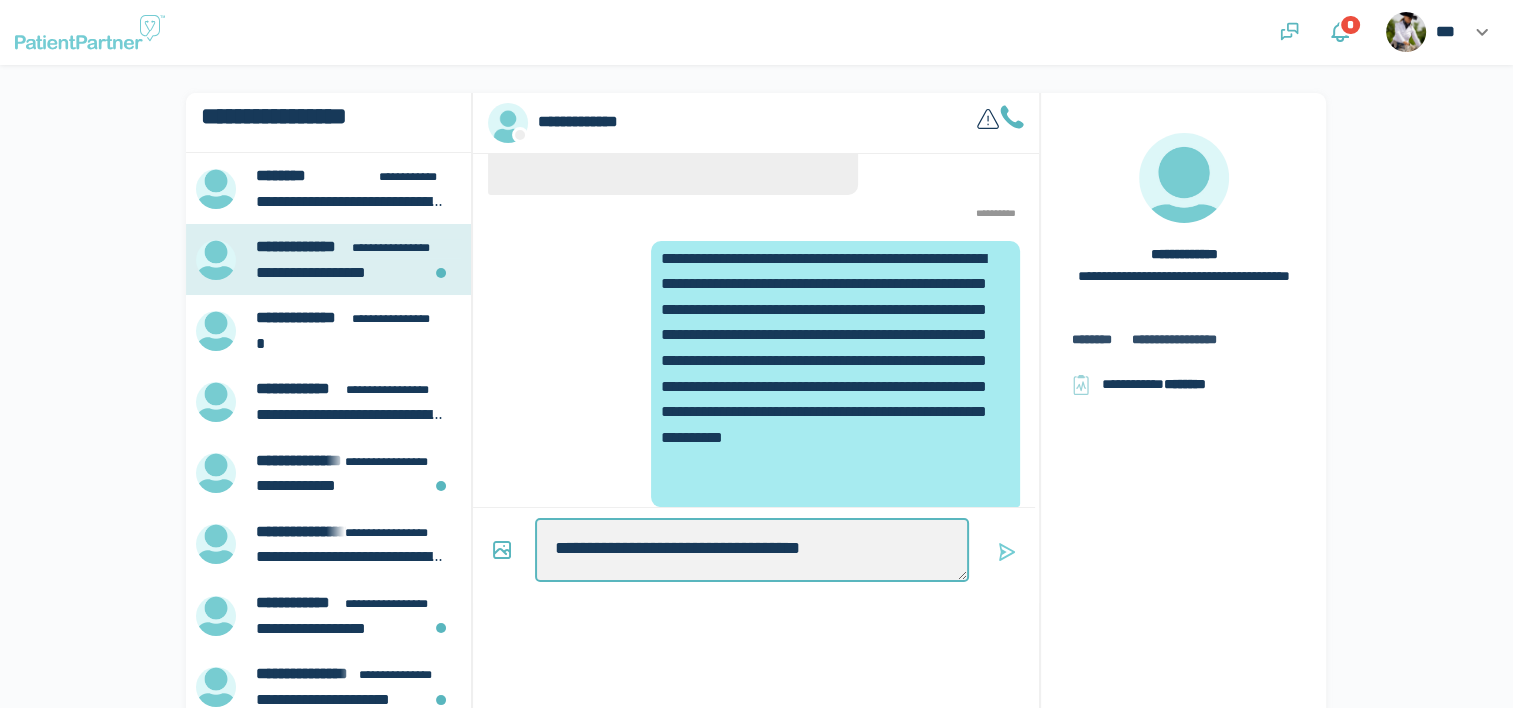 type on "*" 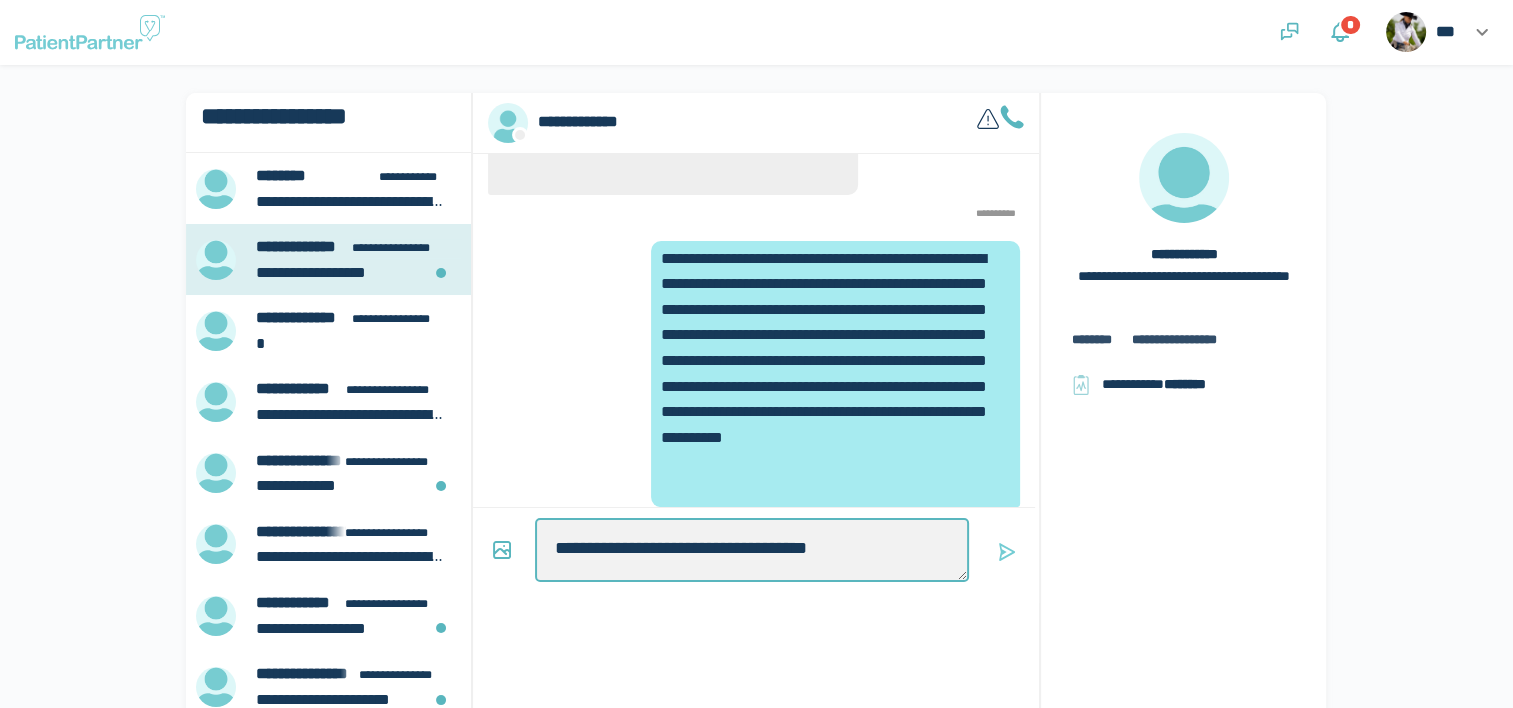 type on "*" 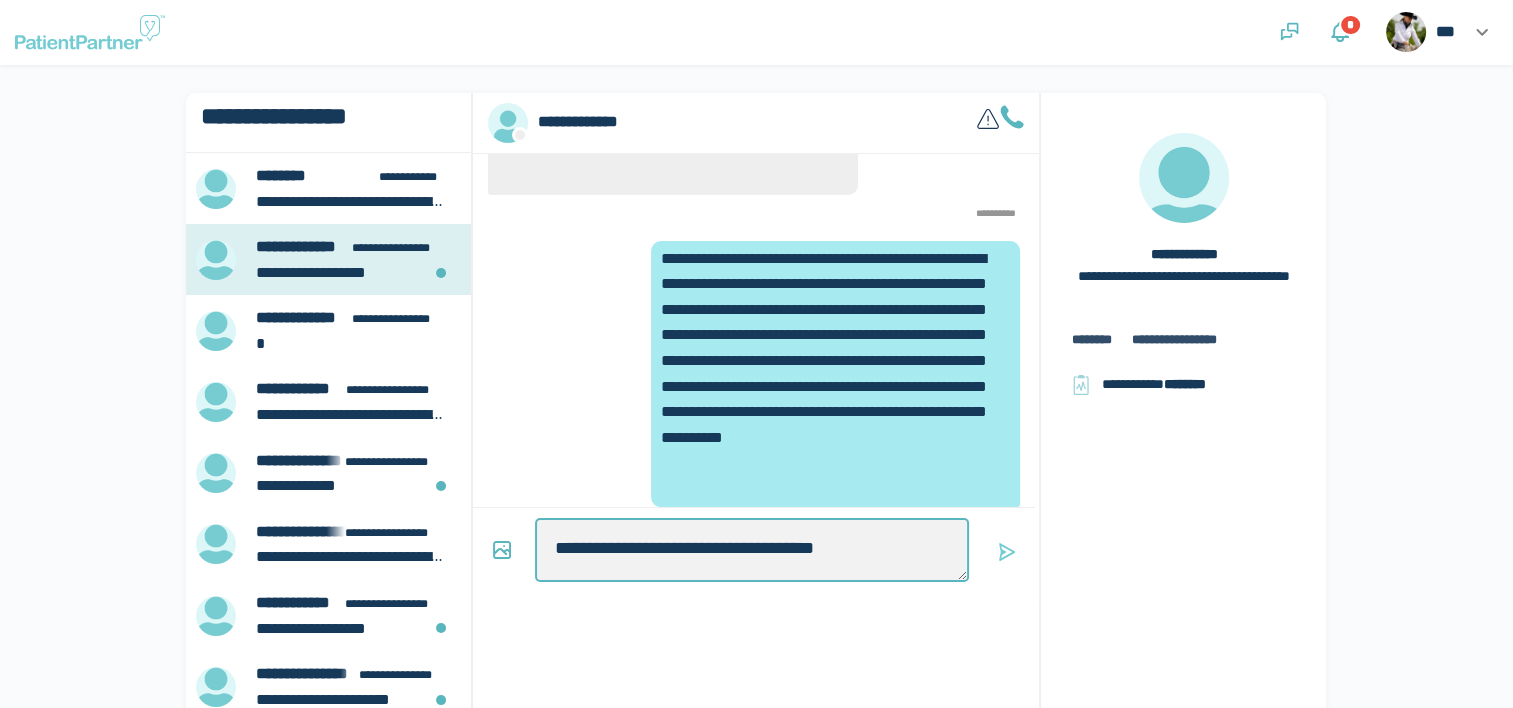 type on "*" 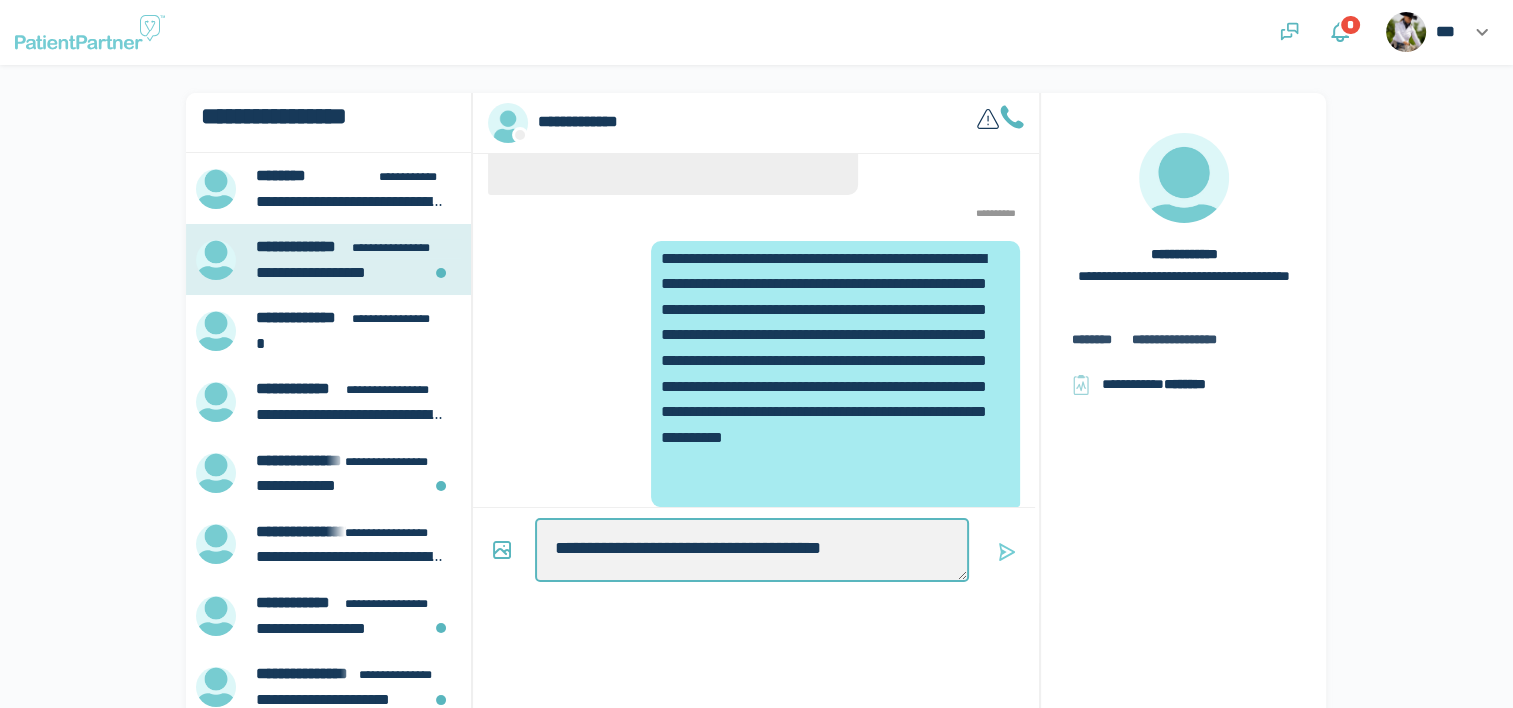 type on "*" 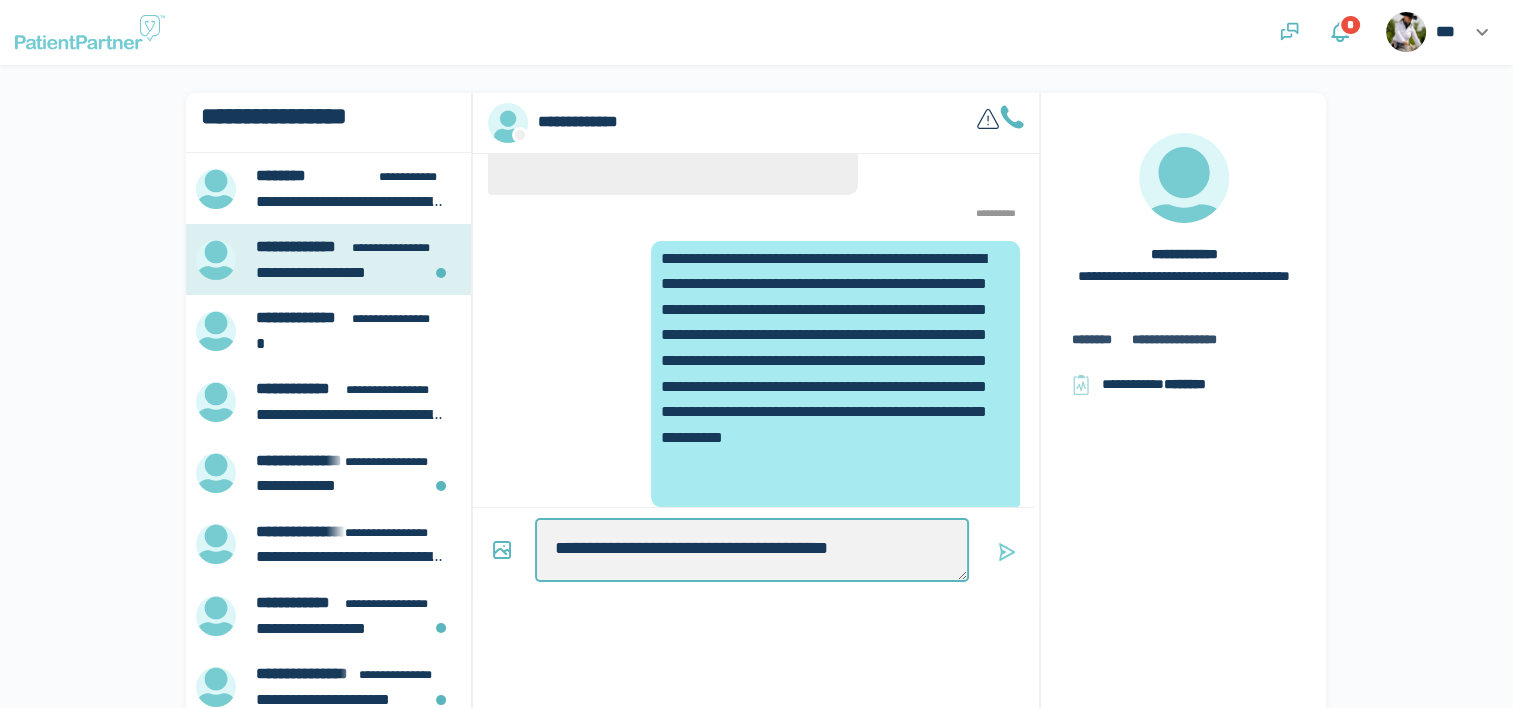 type on "*" 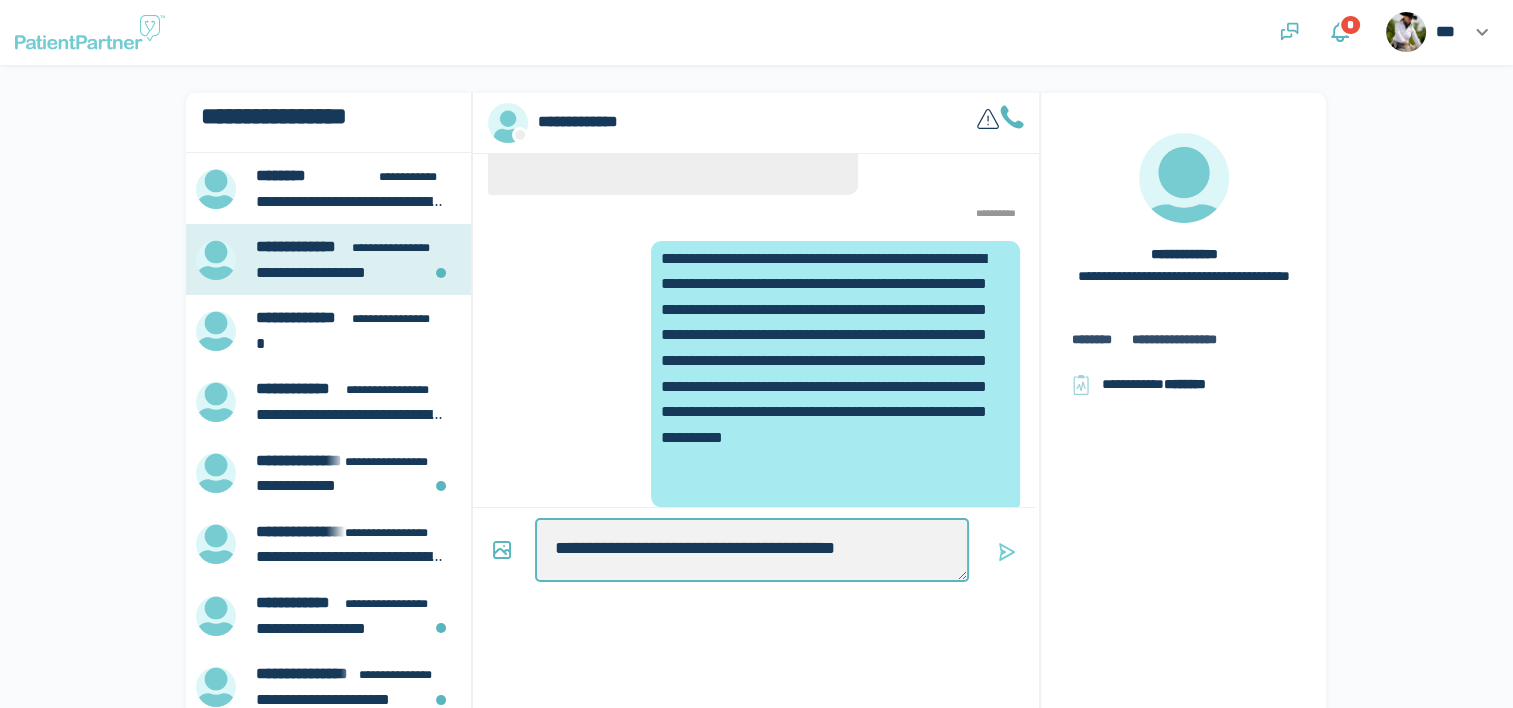 type on "**********" 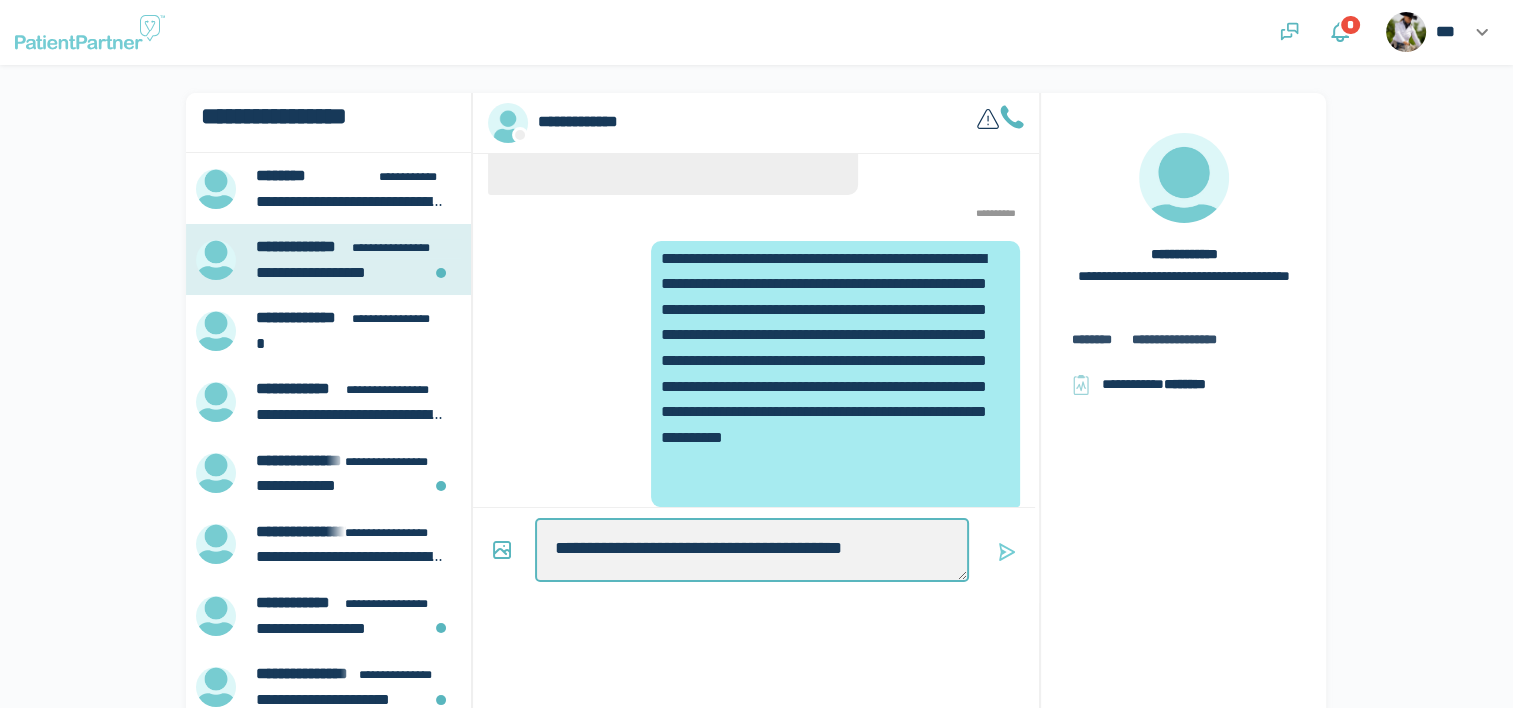 type on "*" 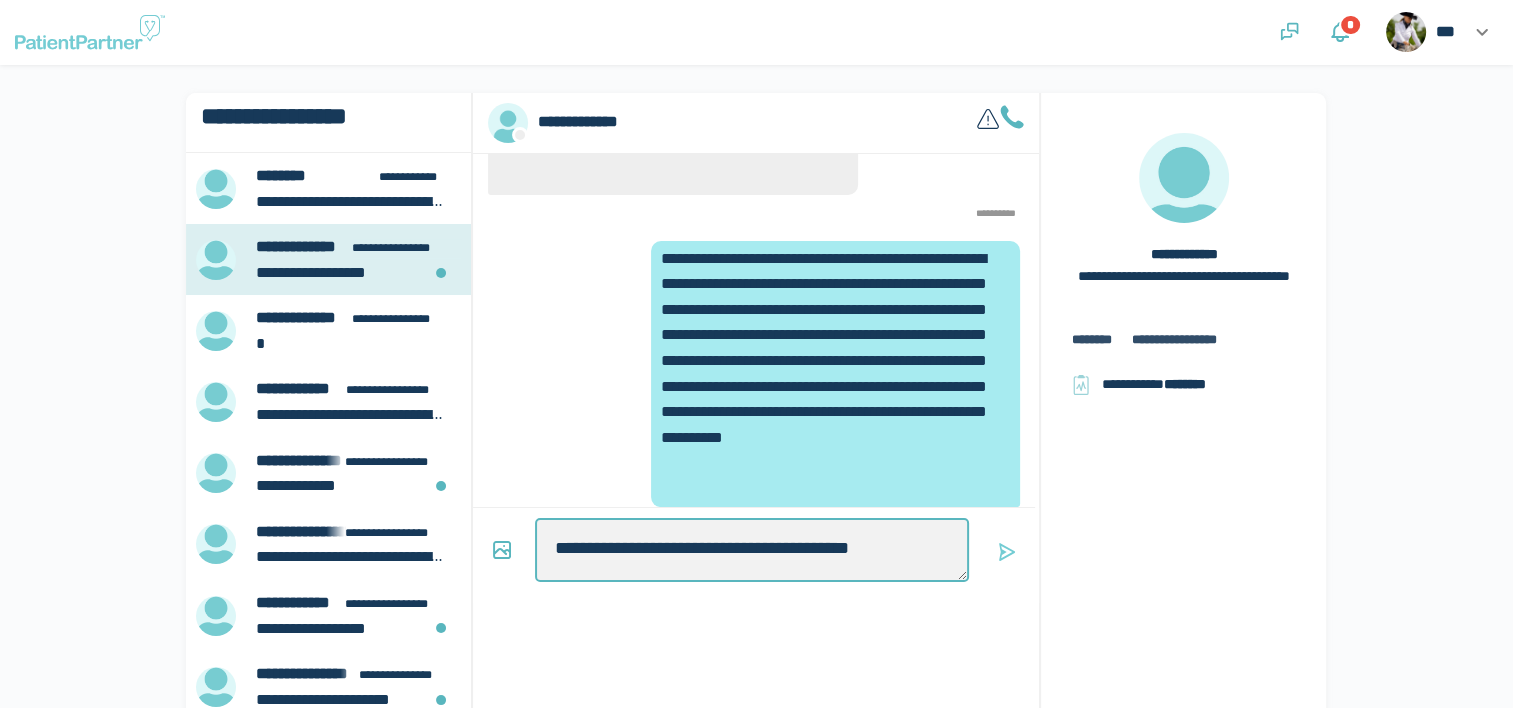 type on "*" 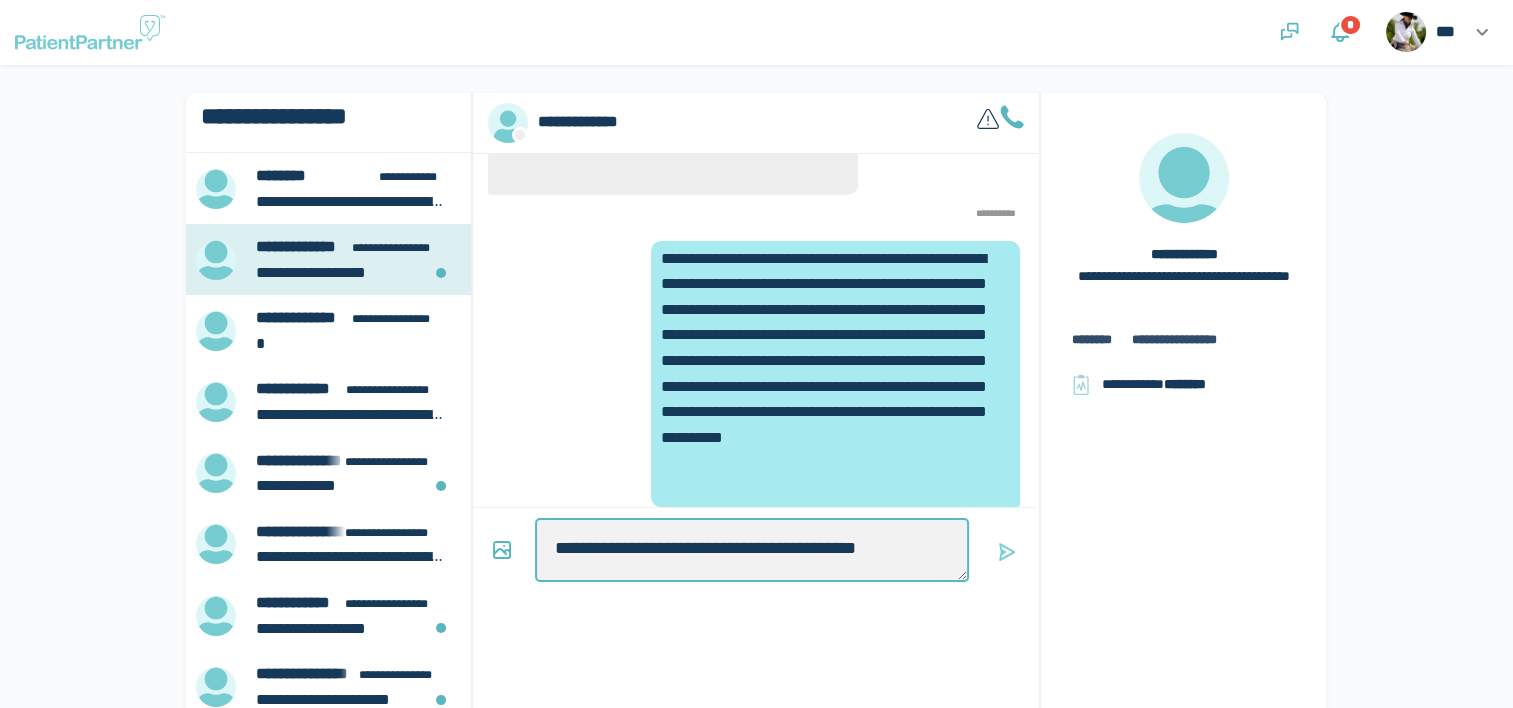 type on "*" 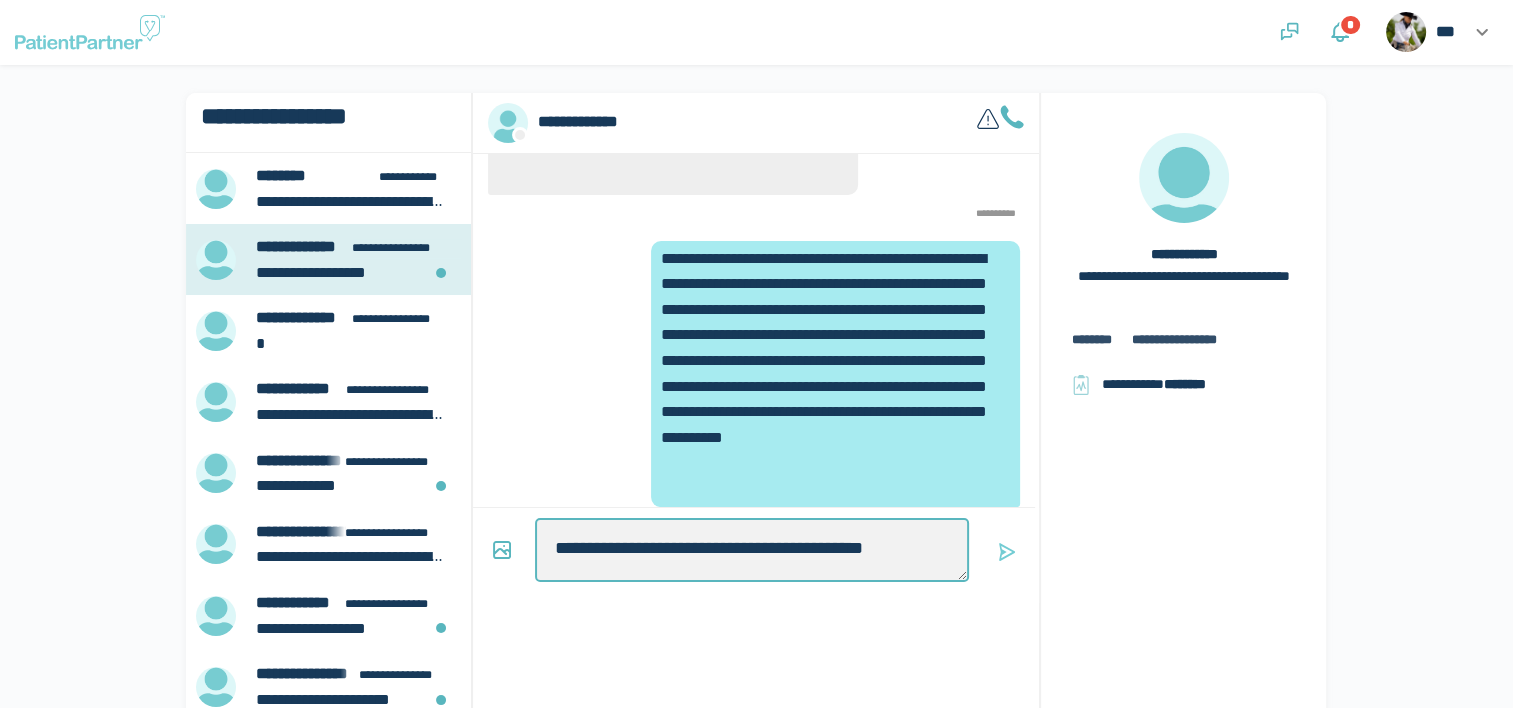 type on "*" 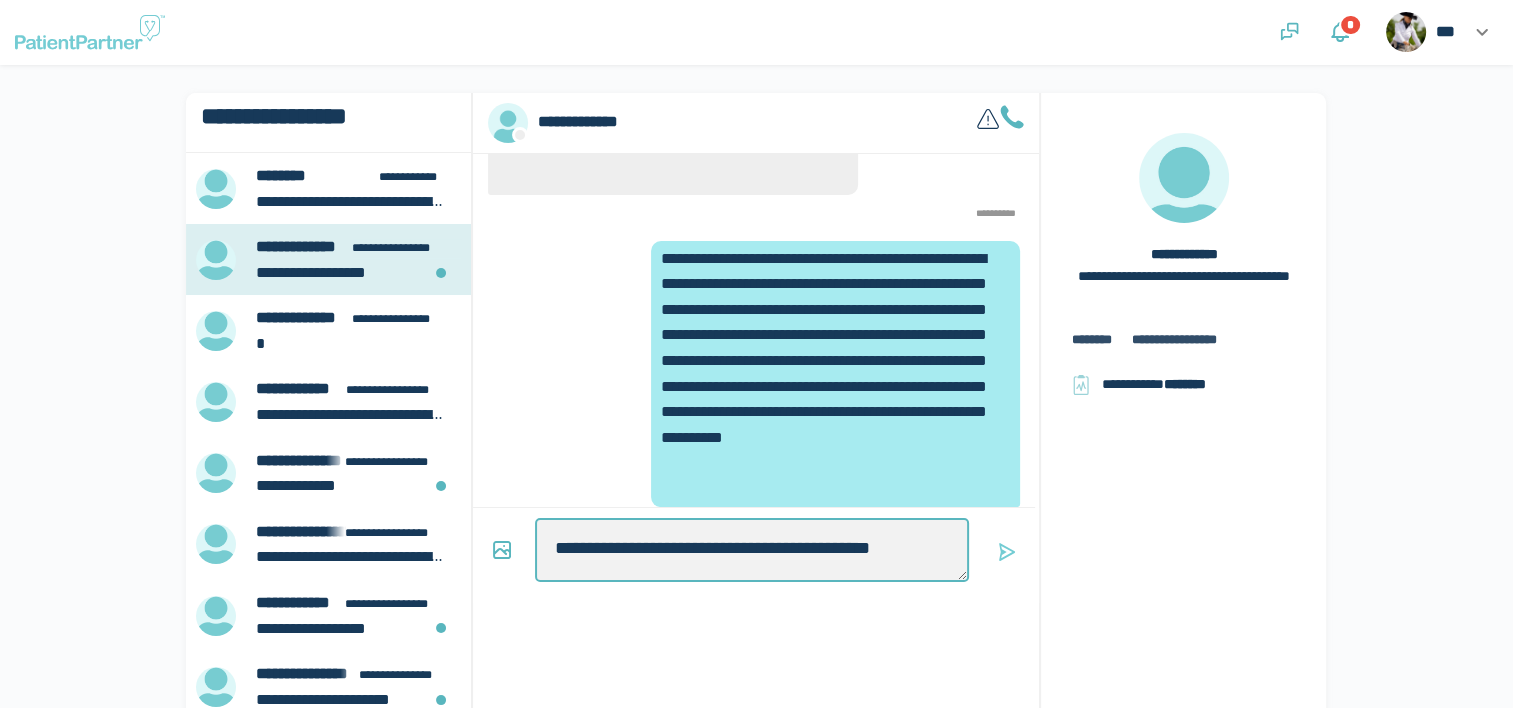 type on "*" 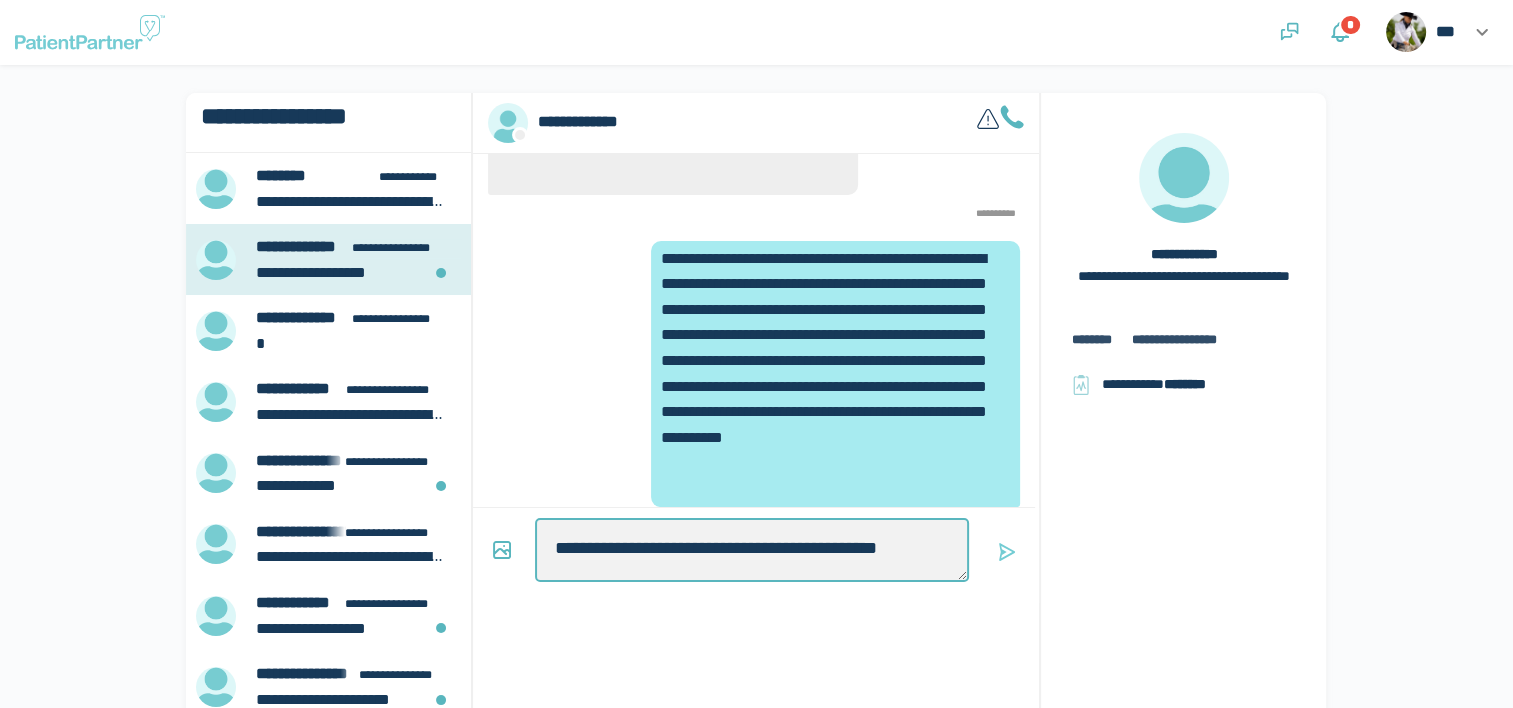 type on "*" 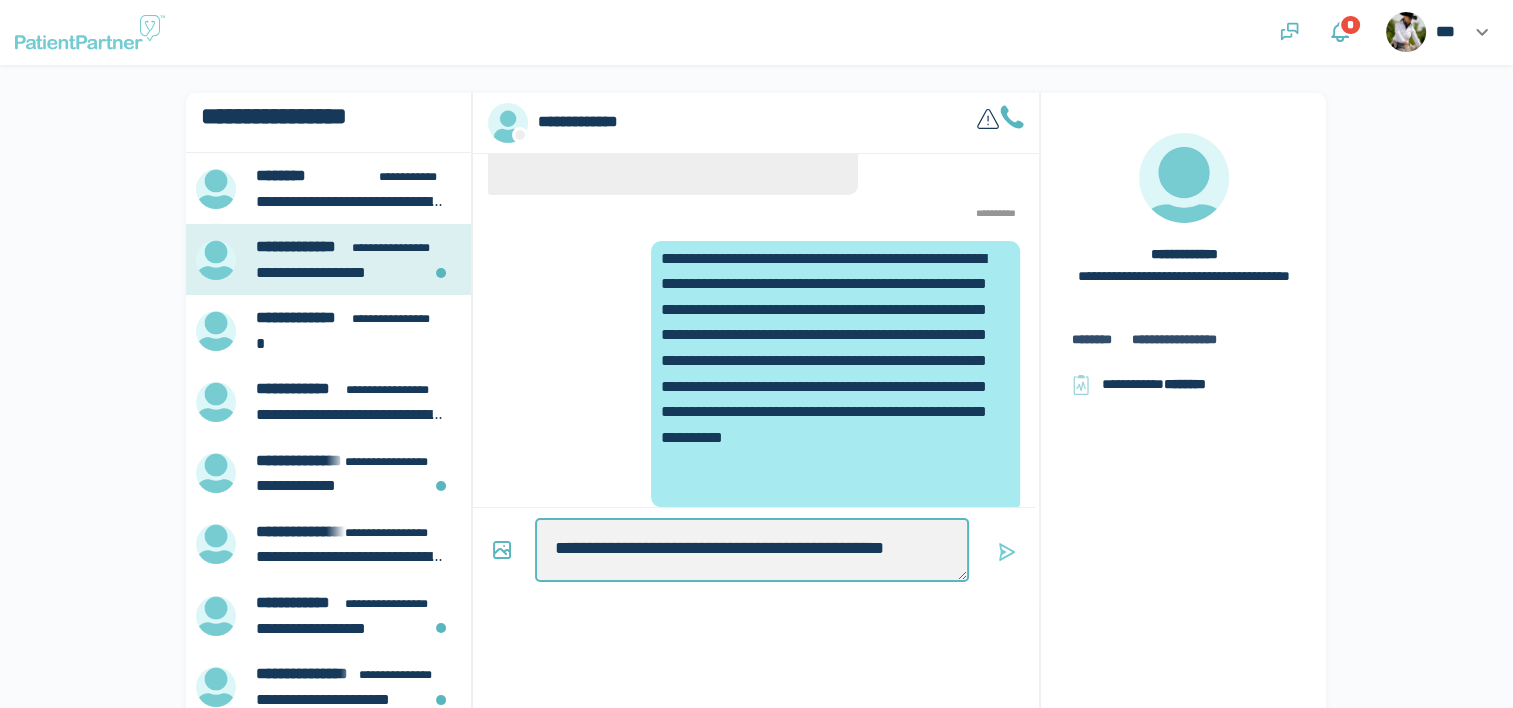 type on "*" 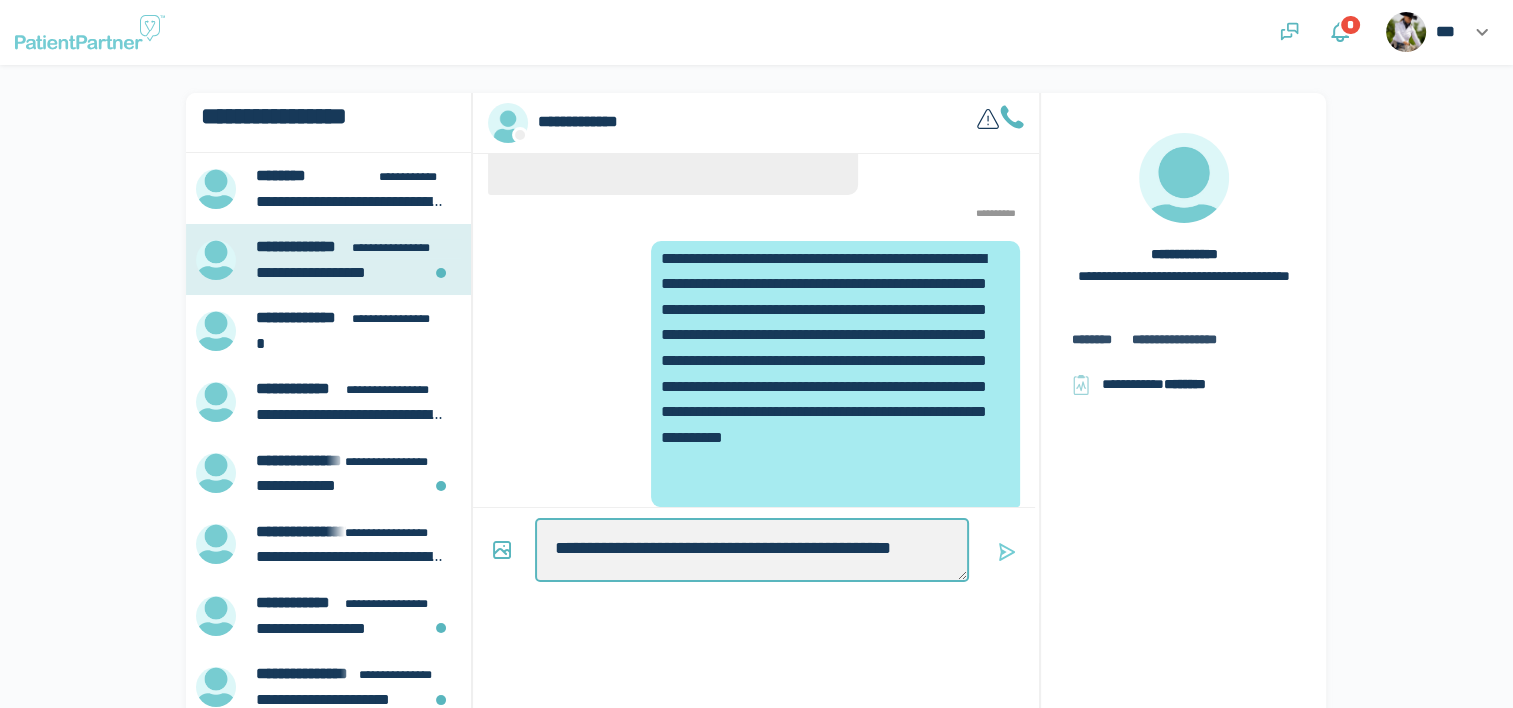 type on "*" 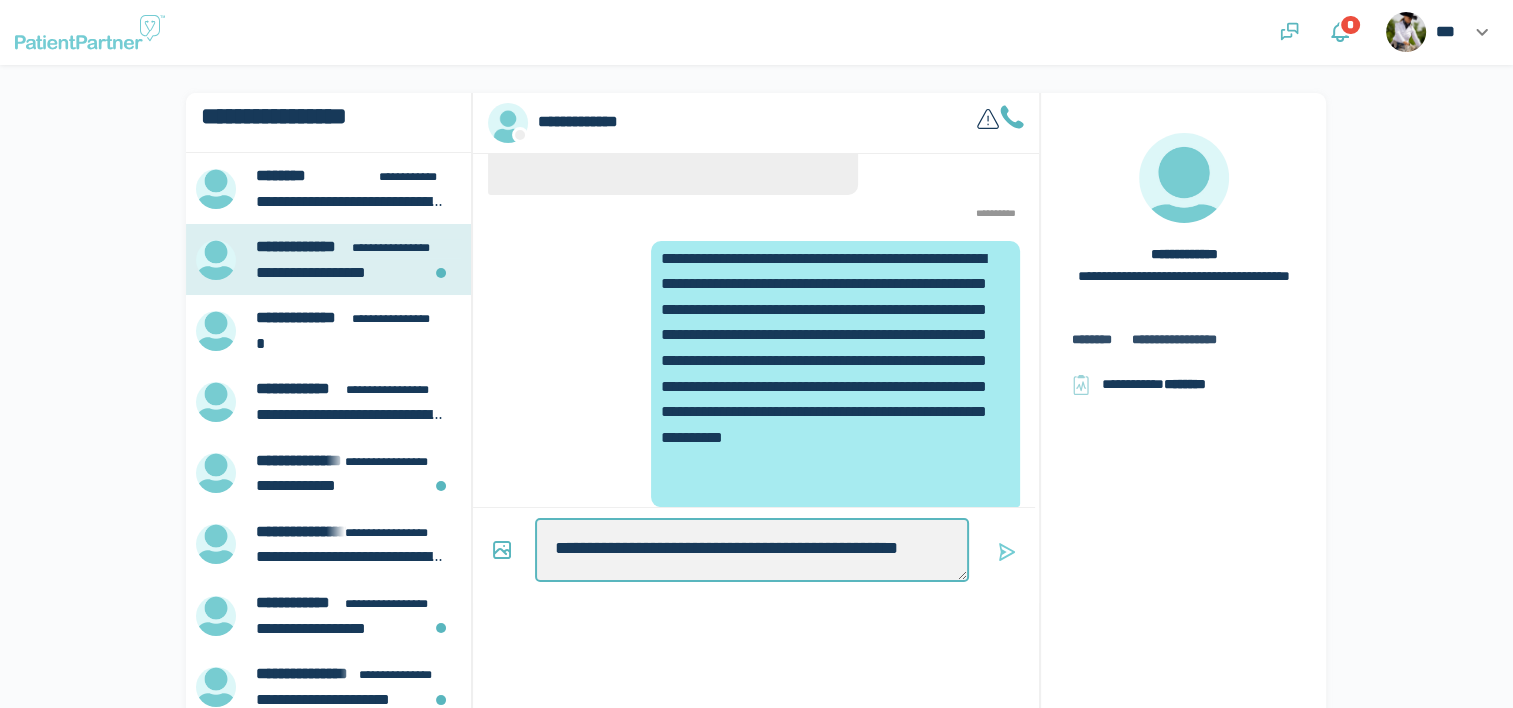 type on "*" 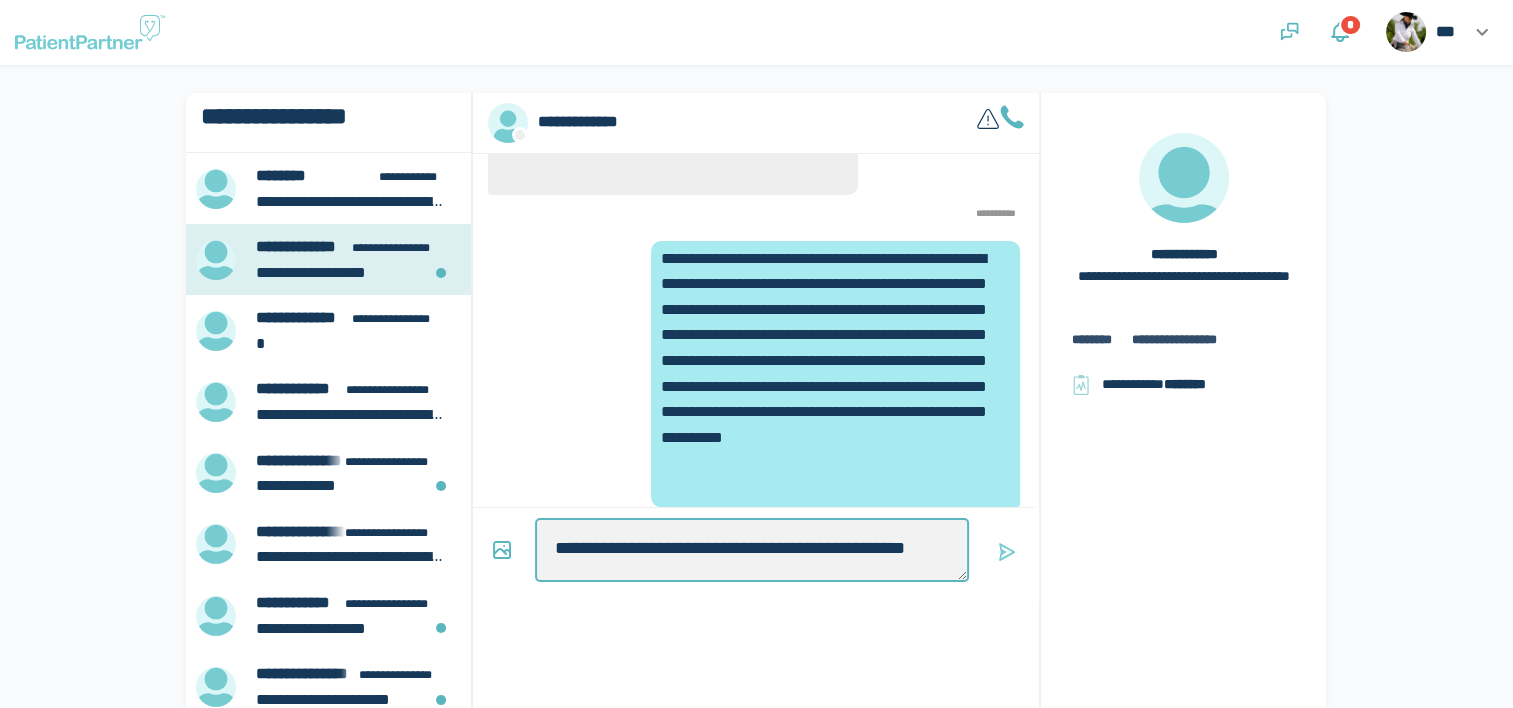 type on "*" 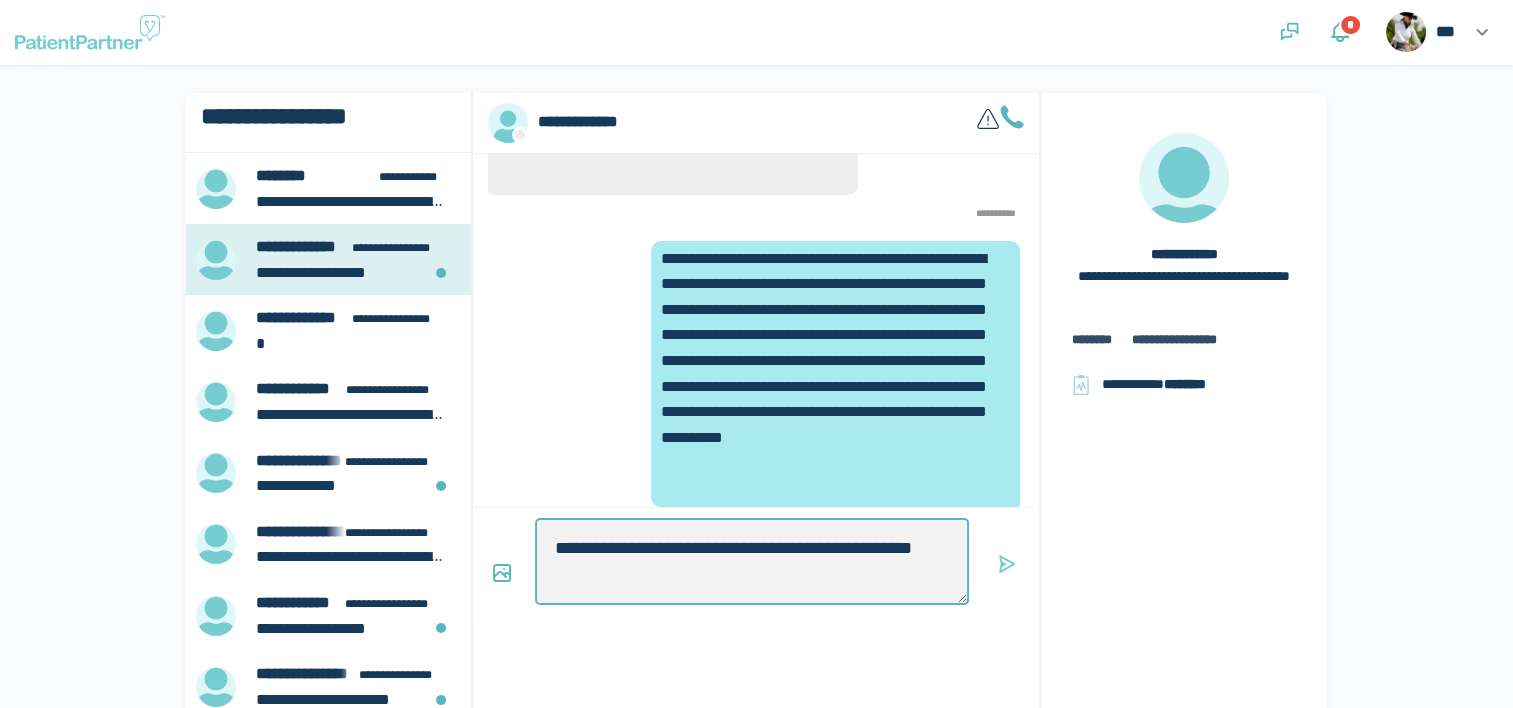 type on "*" 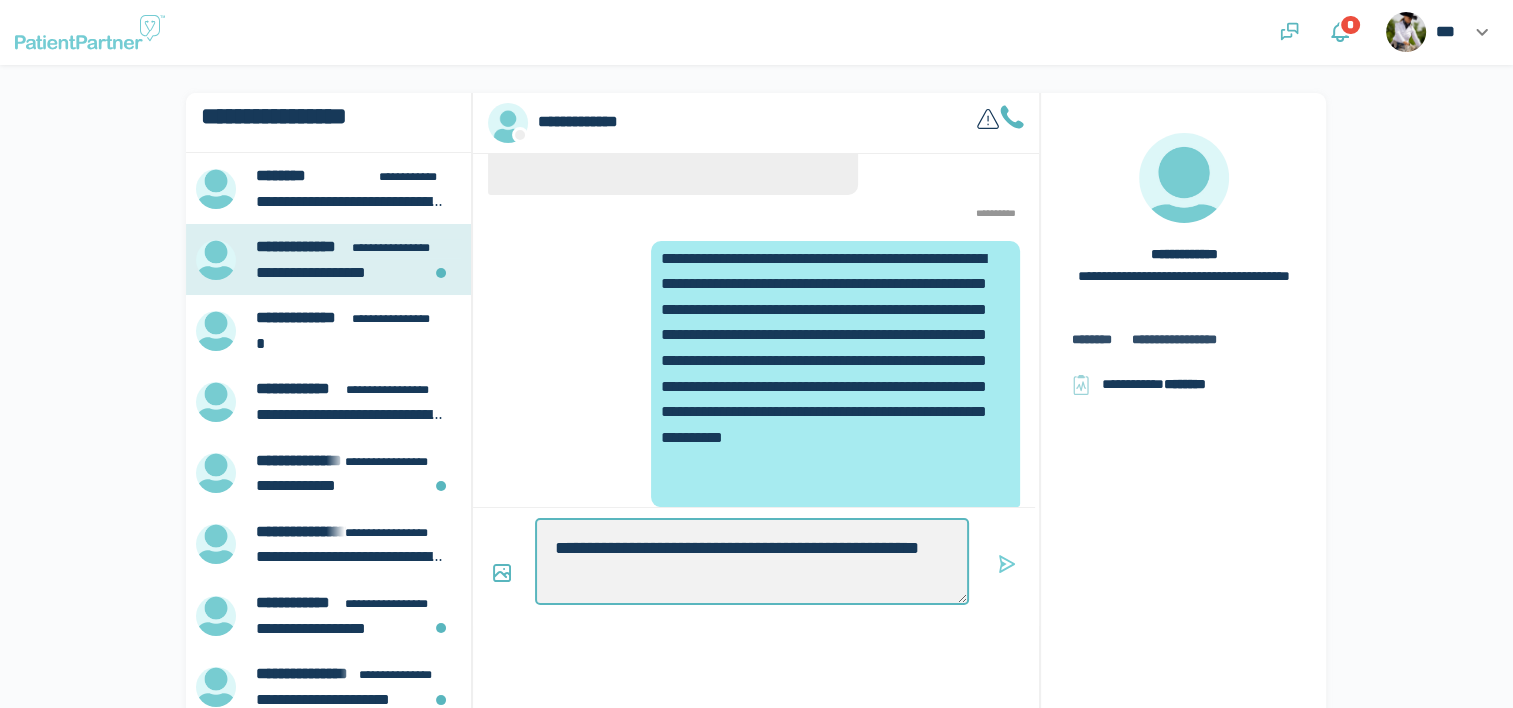 type on "*" 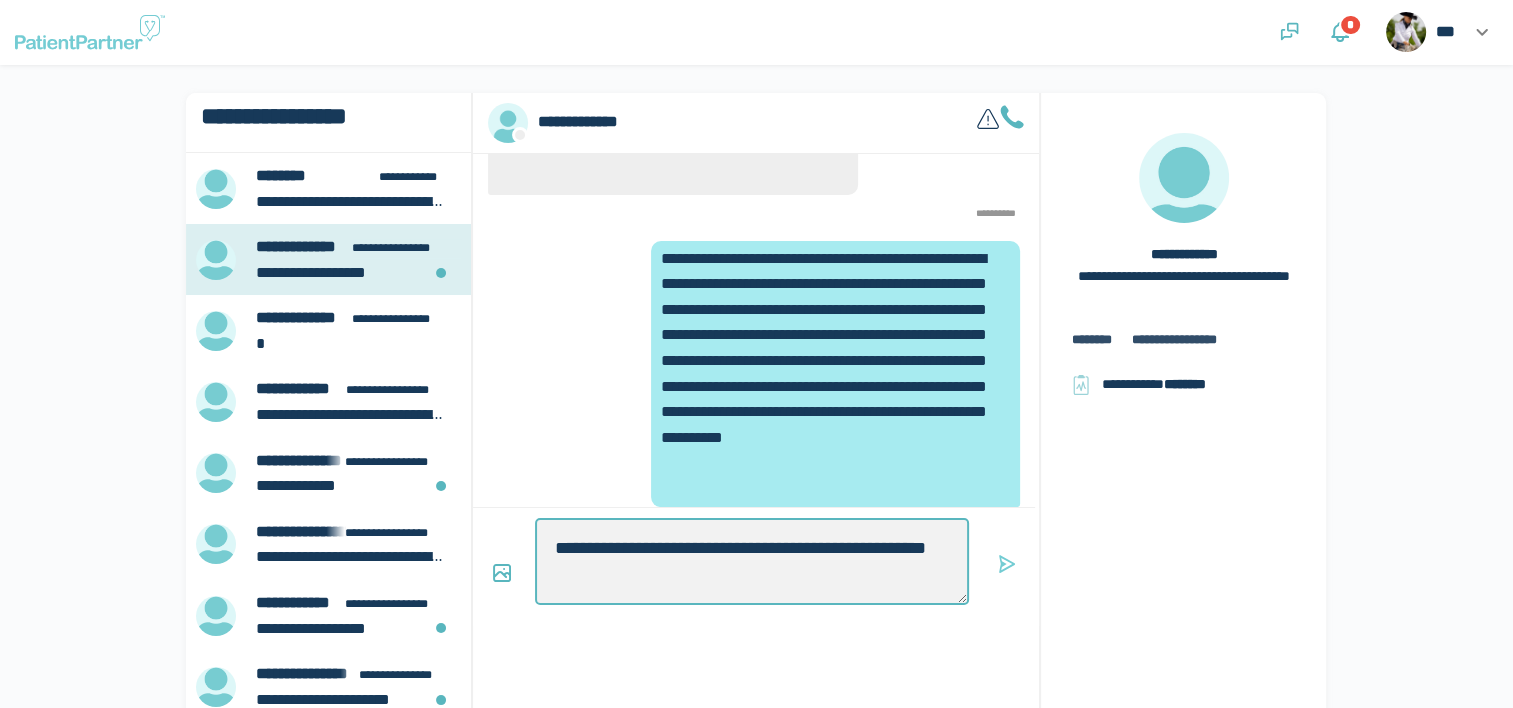 type on "*" 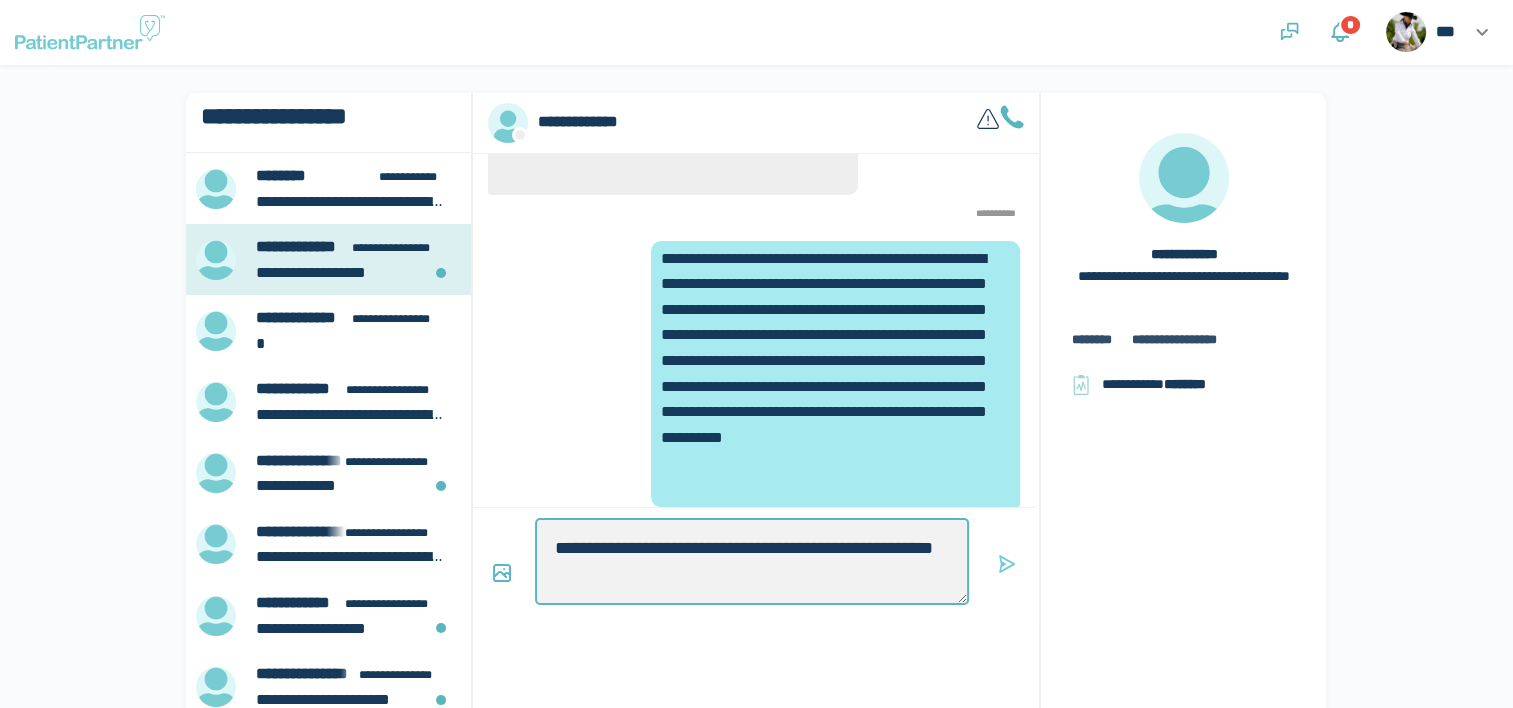 type on "*" 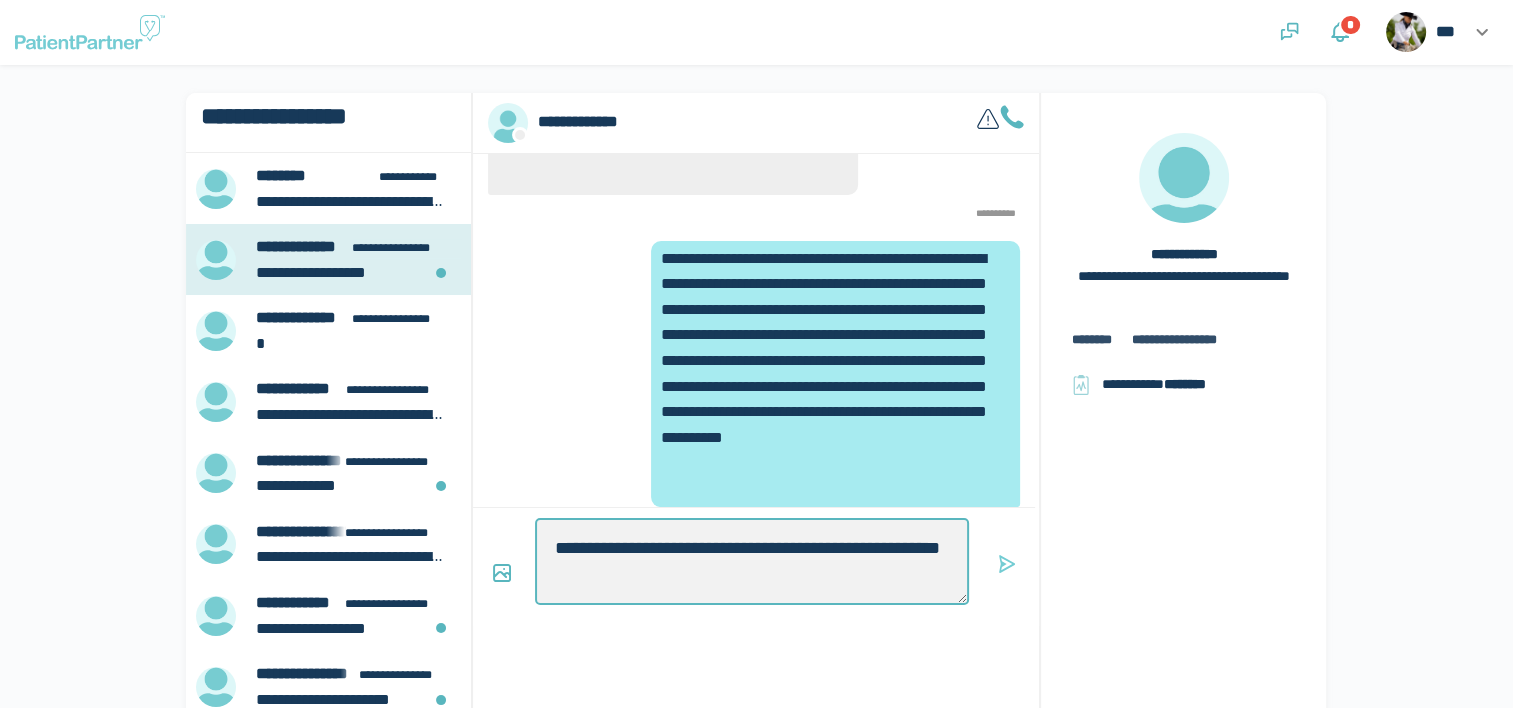 type on "*" 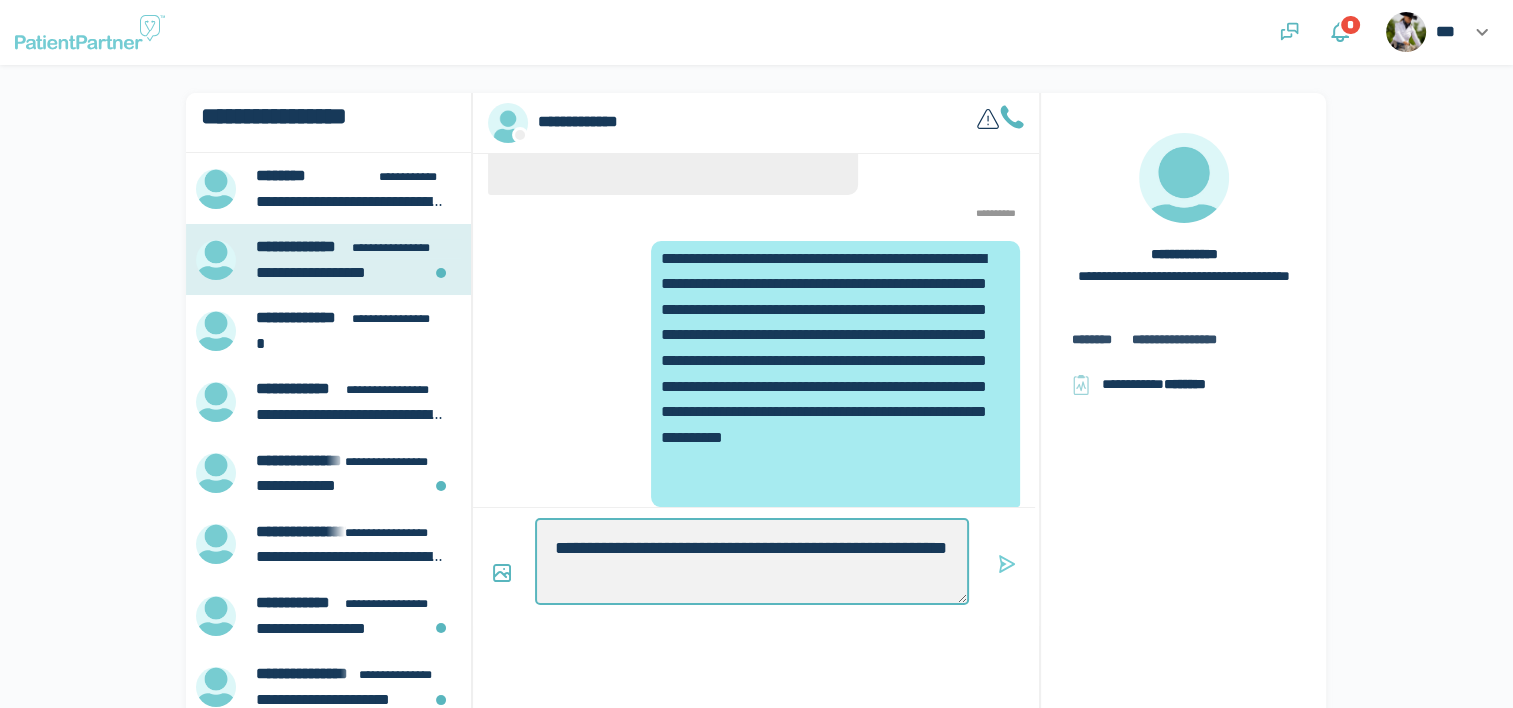 type on "*" 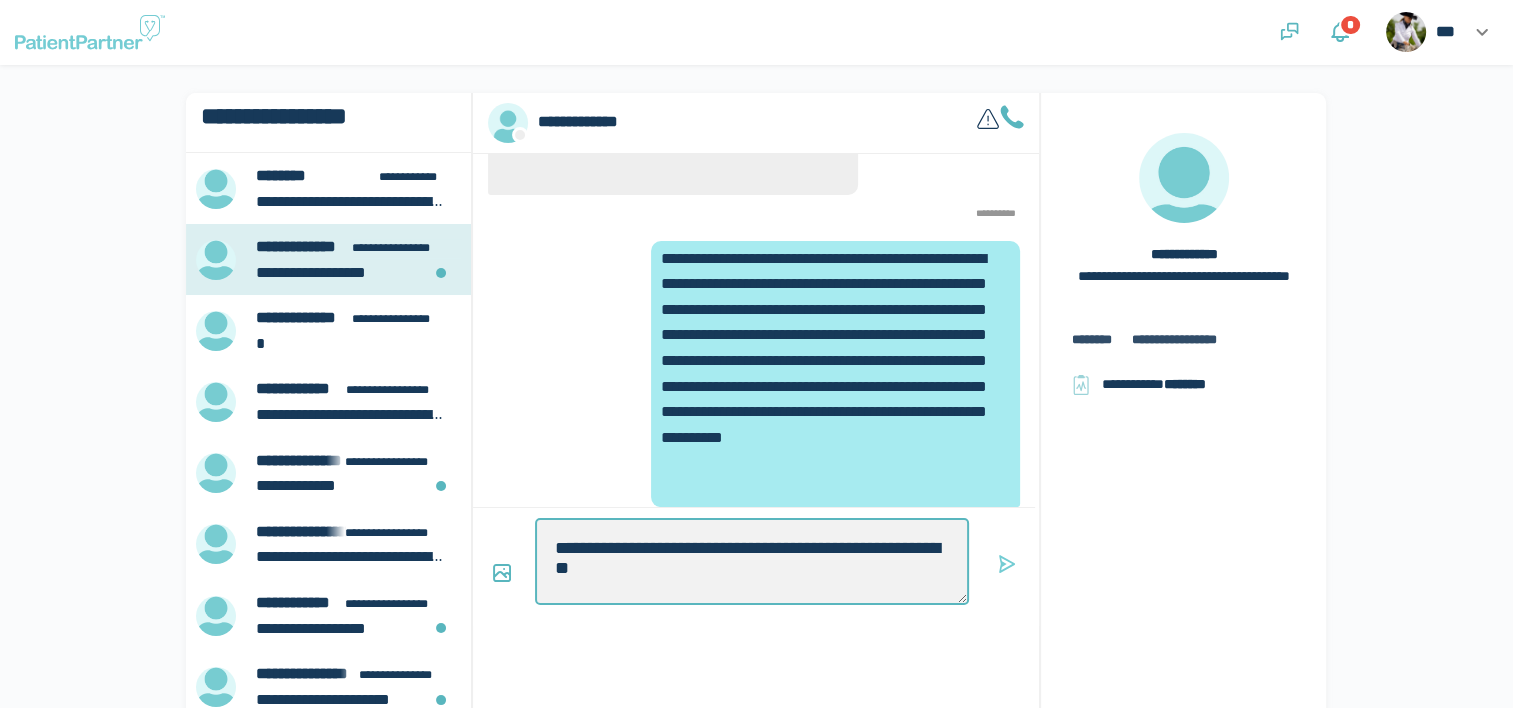 type on "*" 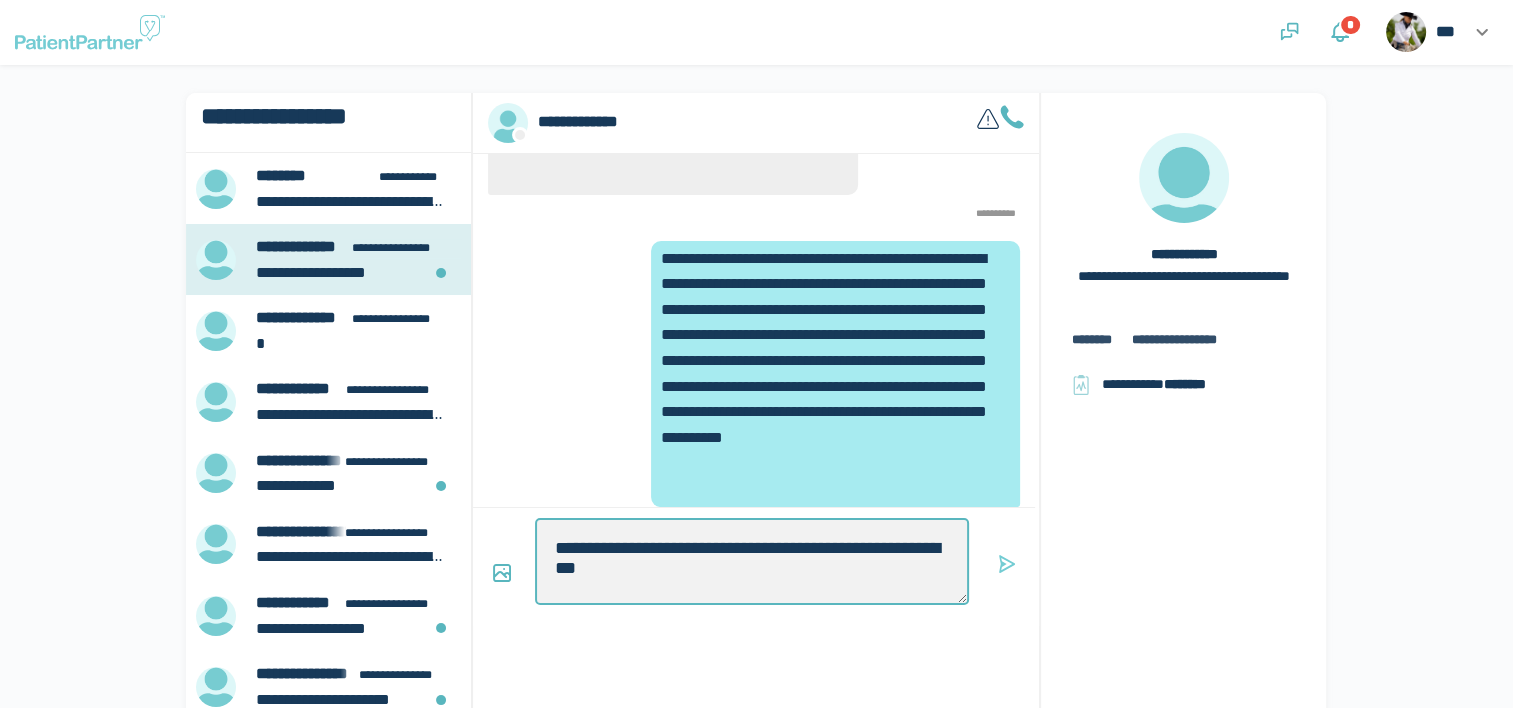 type on "*" 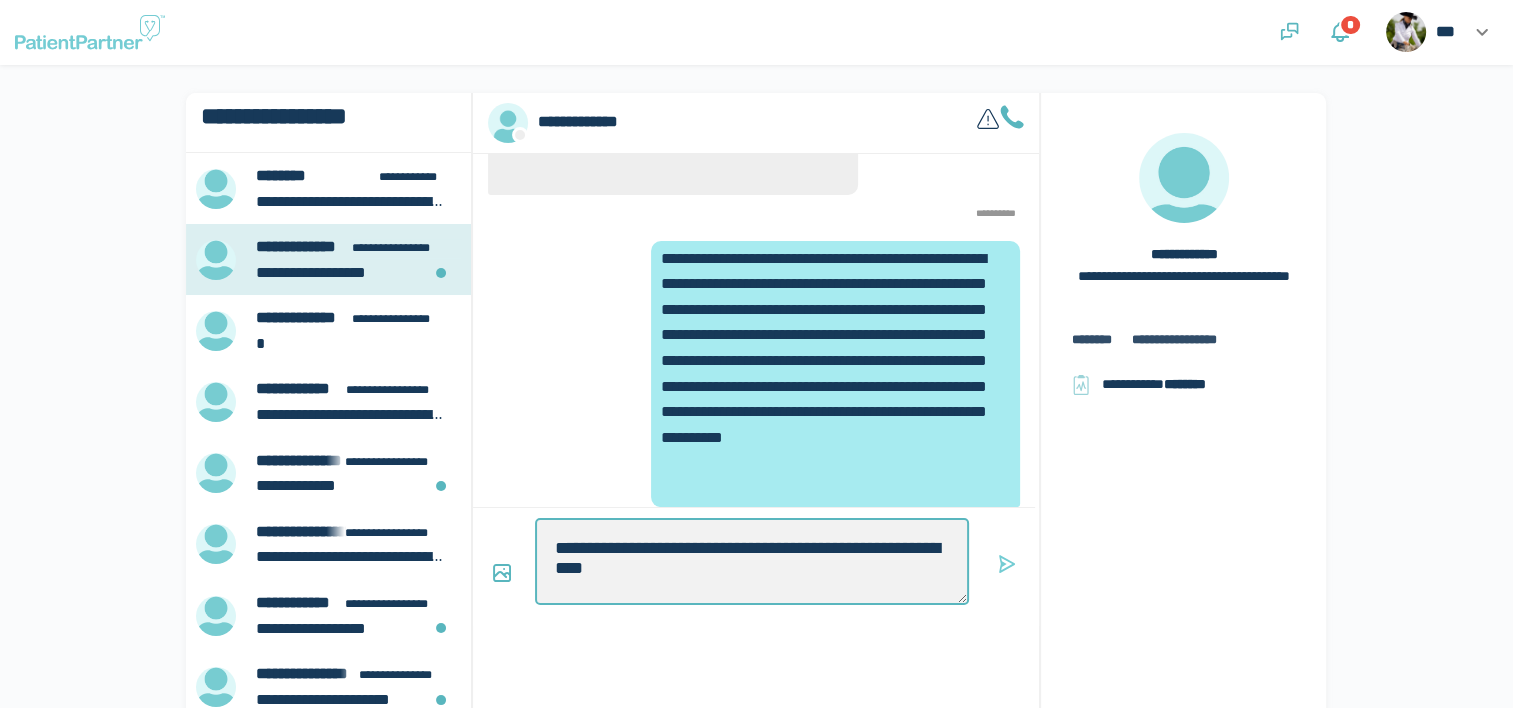 type on "*" 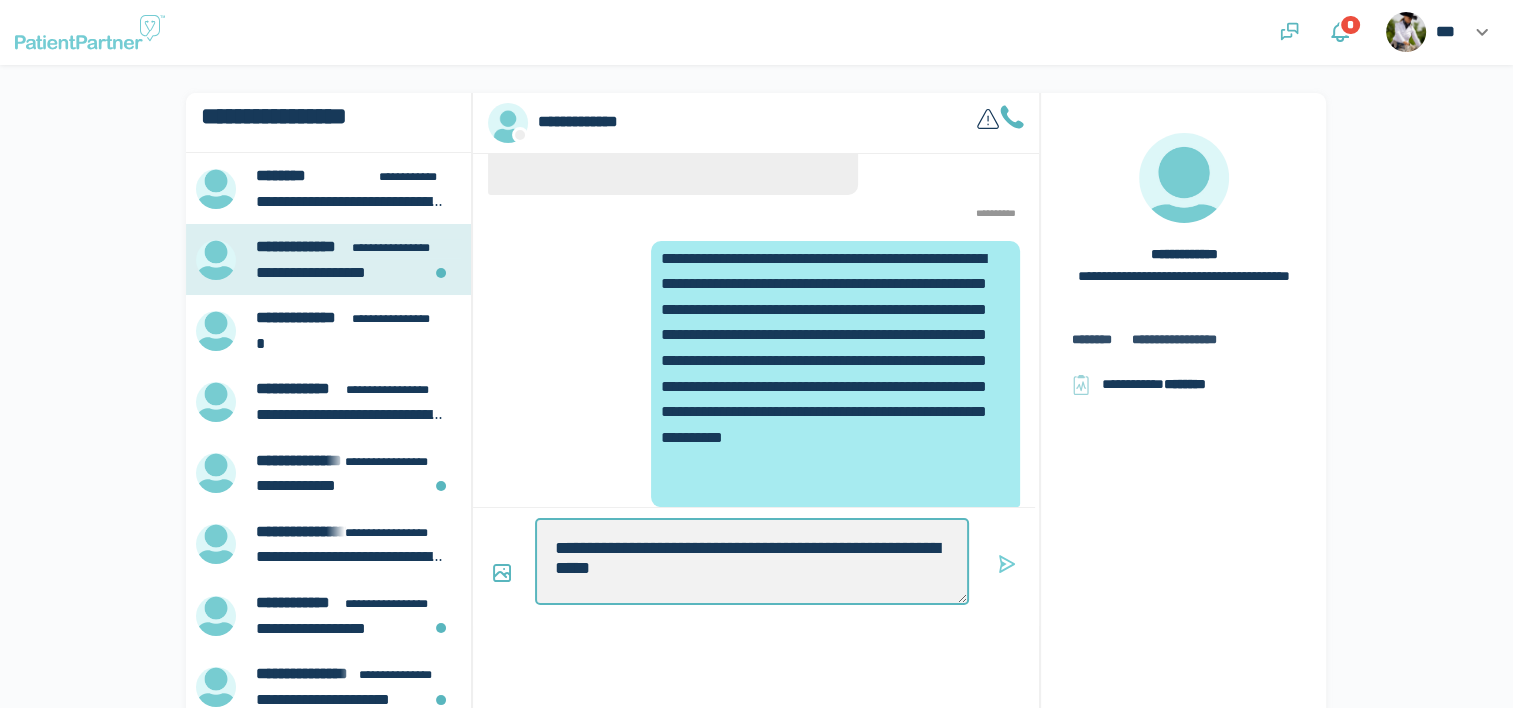type on "*" 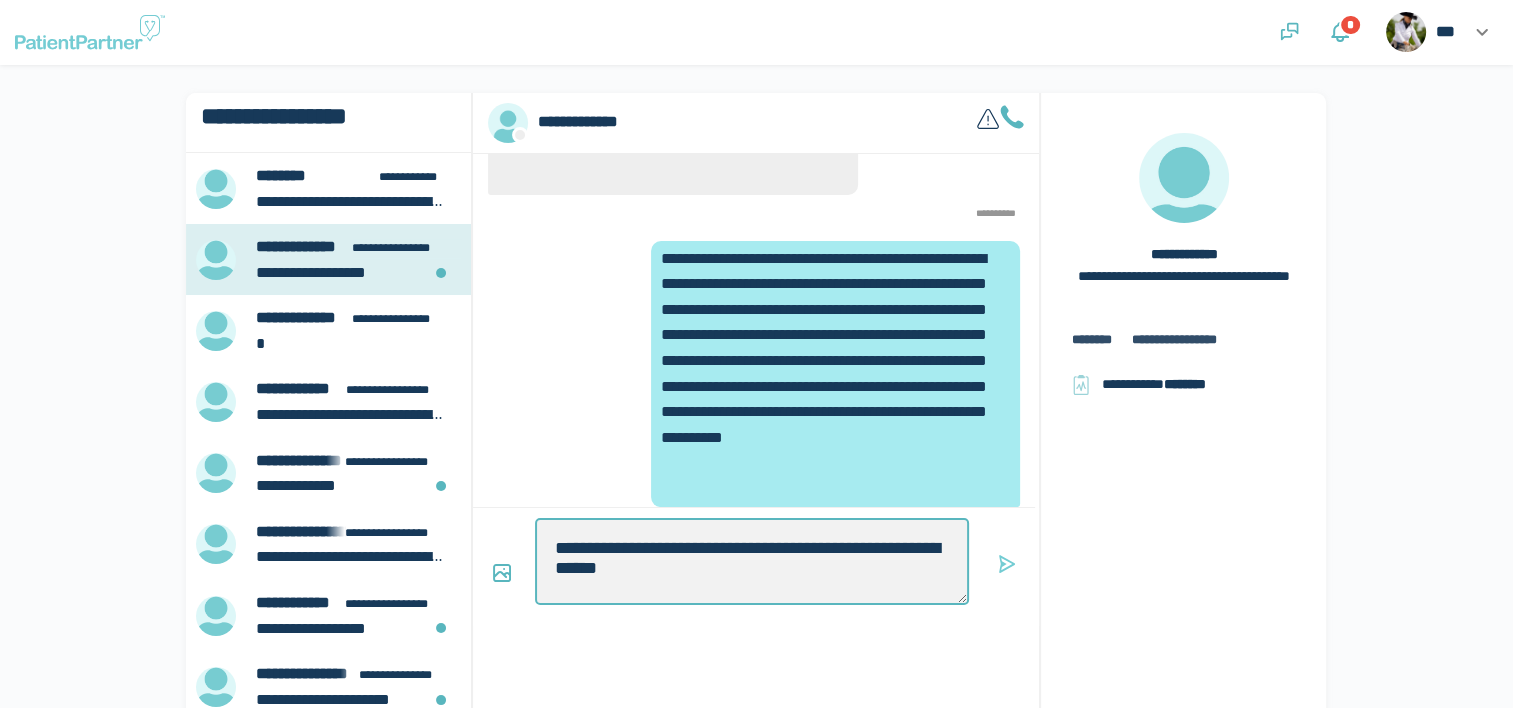 type on "*" 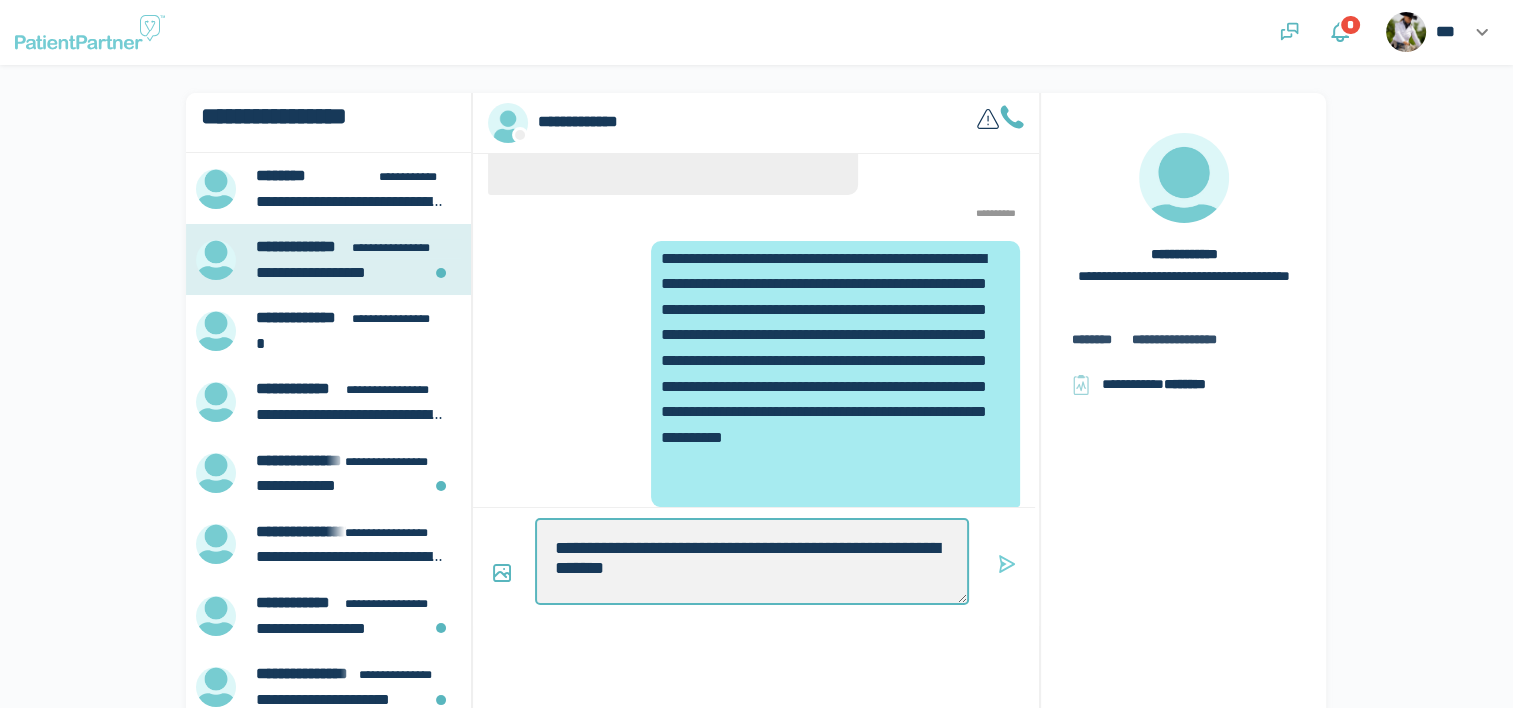 type on "*" 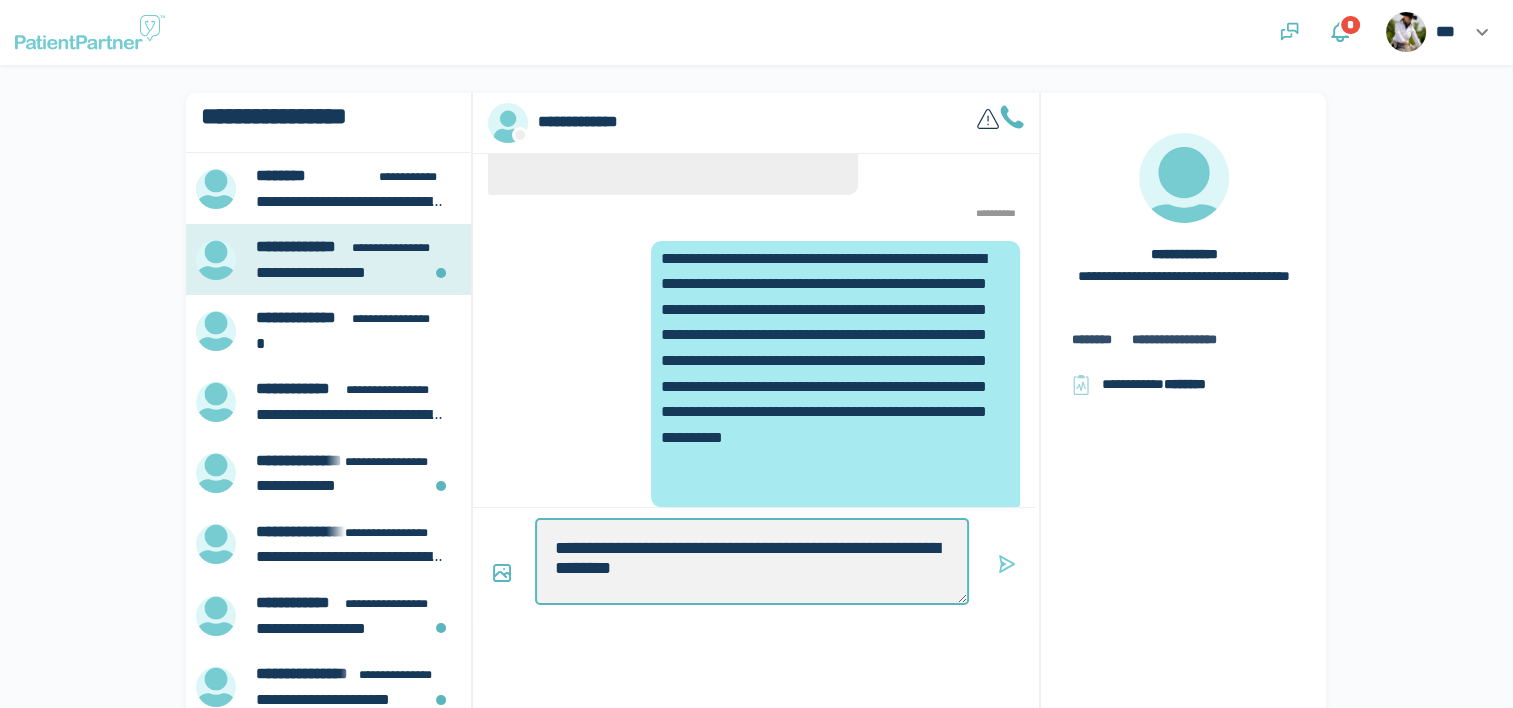 type on "*" 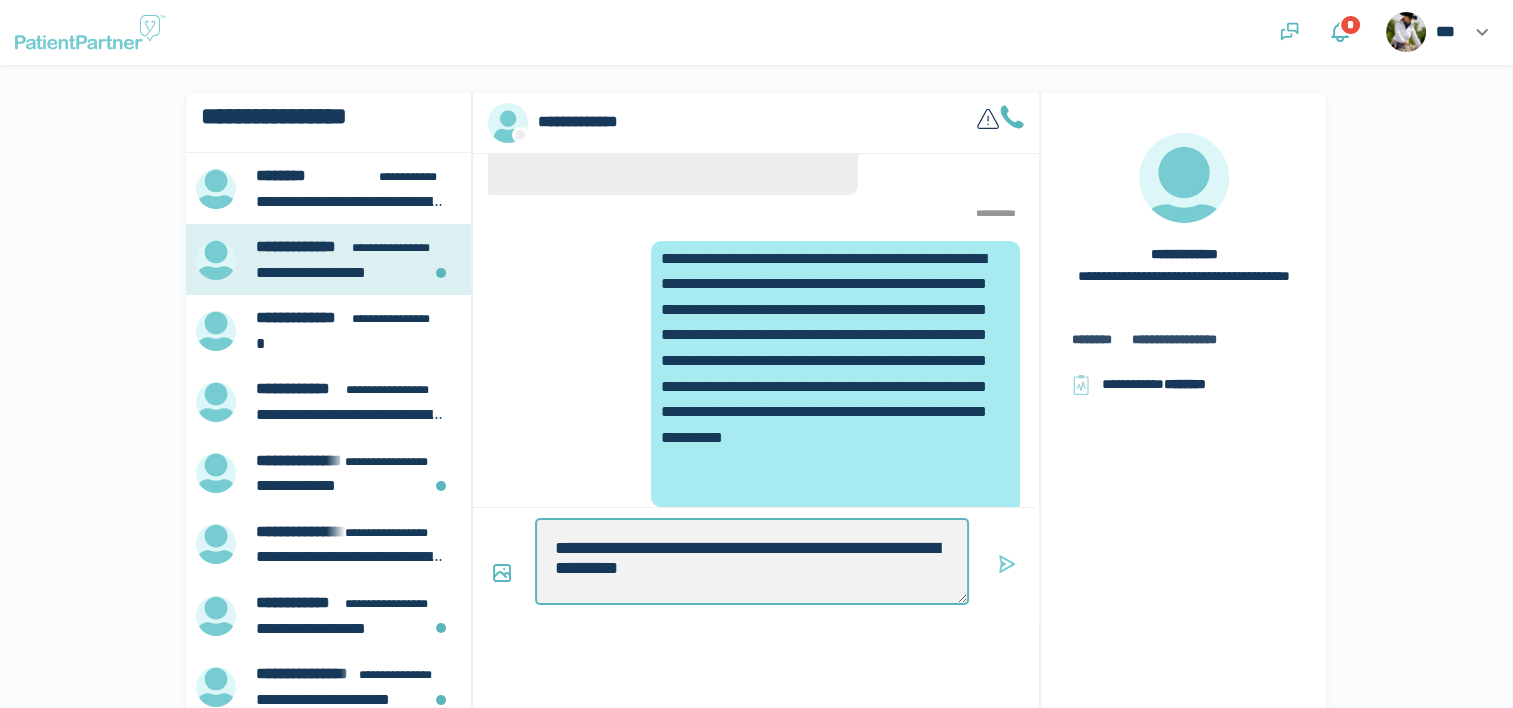type on "*" 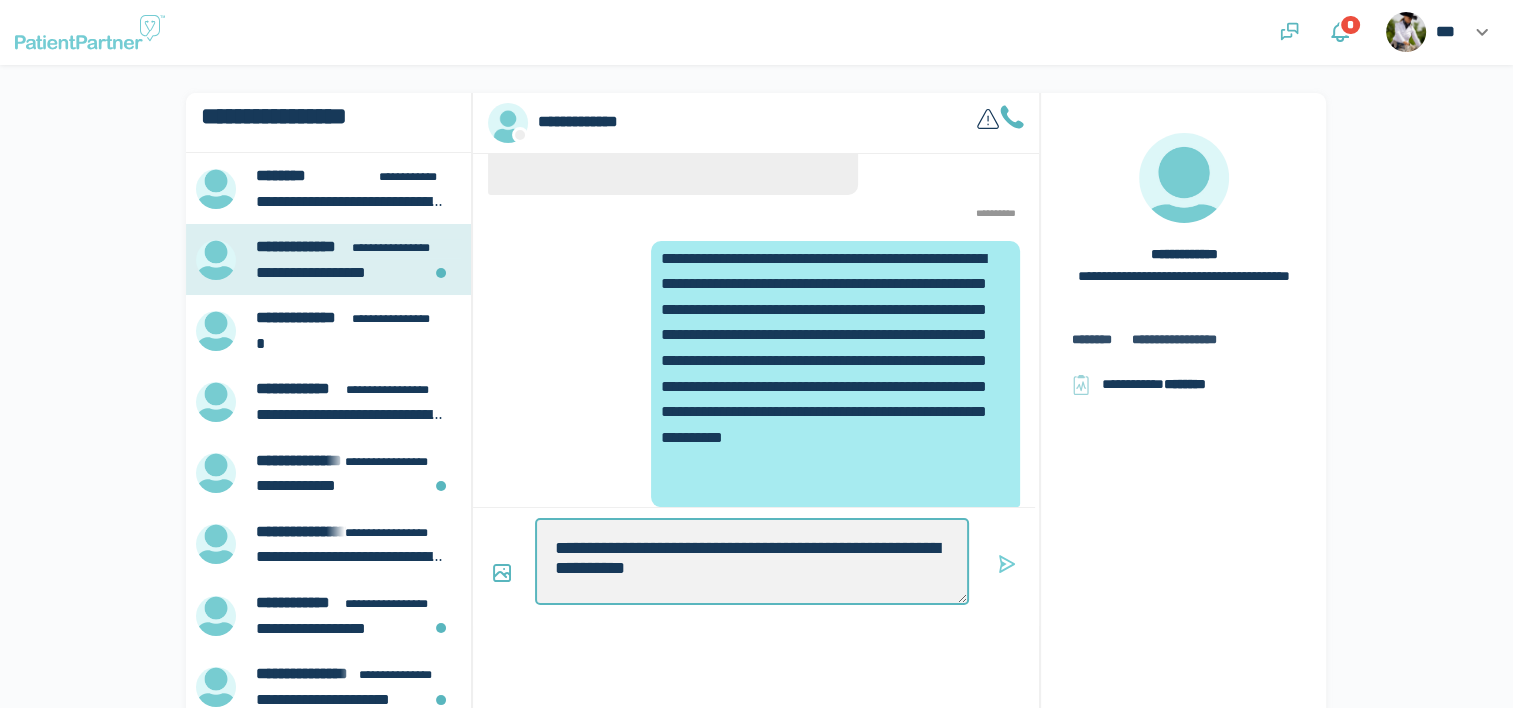 type on "*" 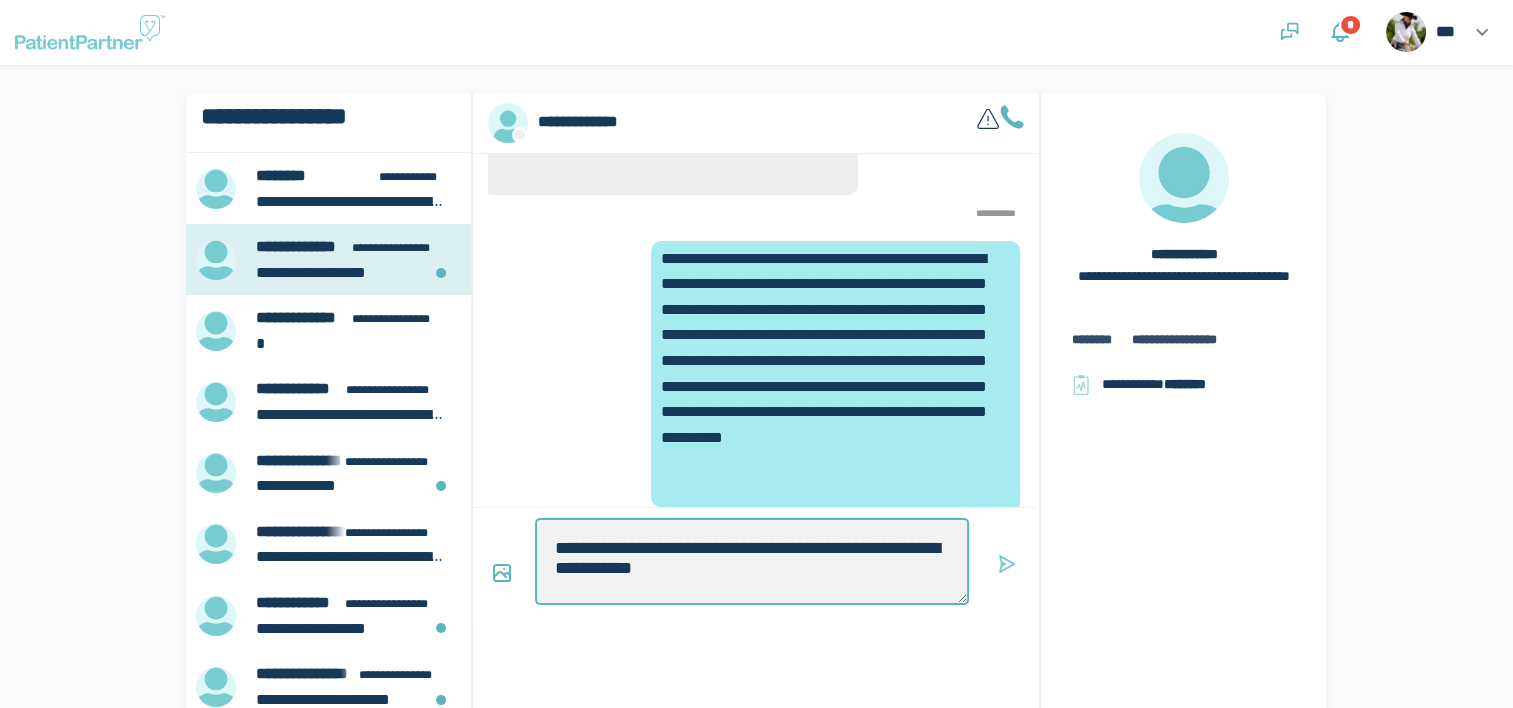 type on "*" 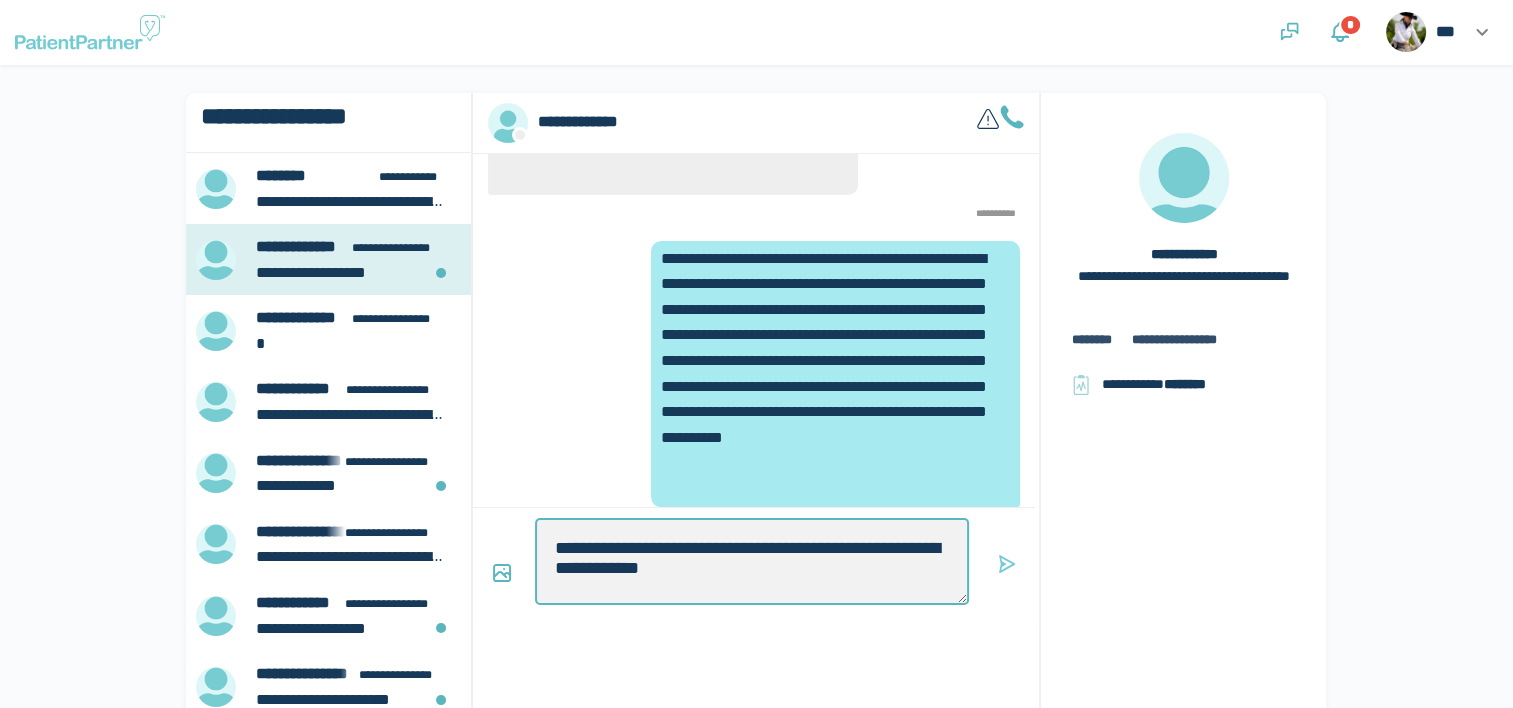 type on "*" 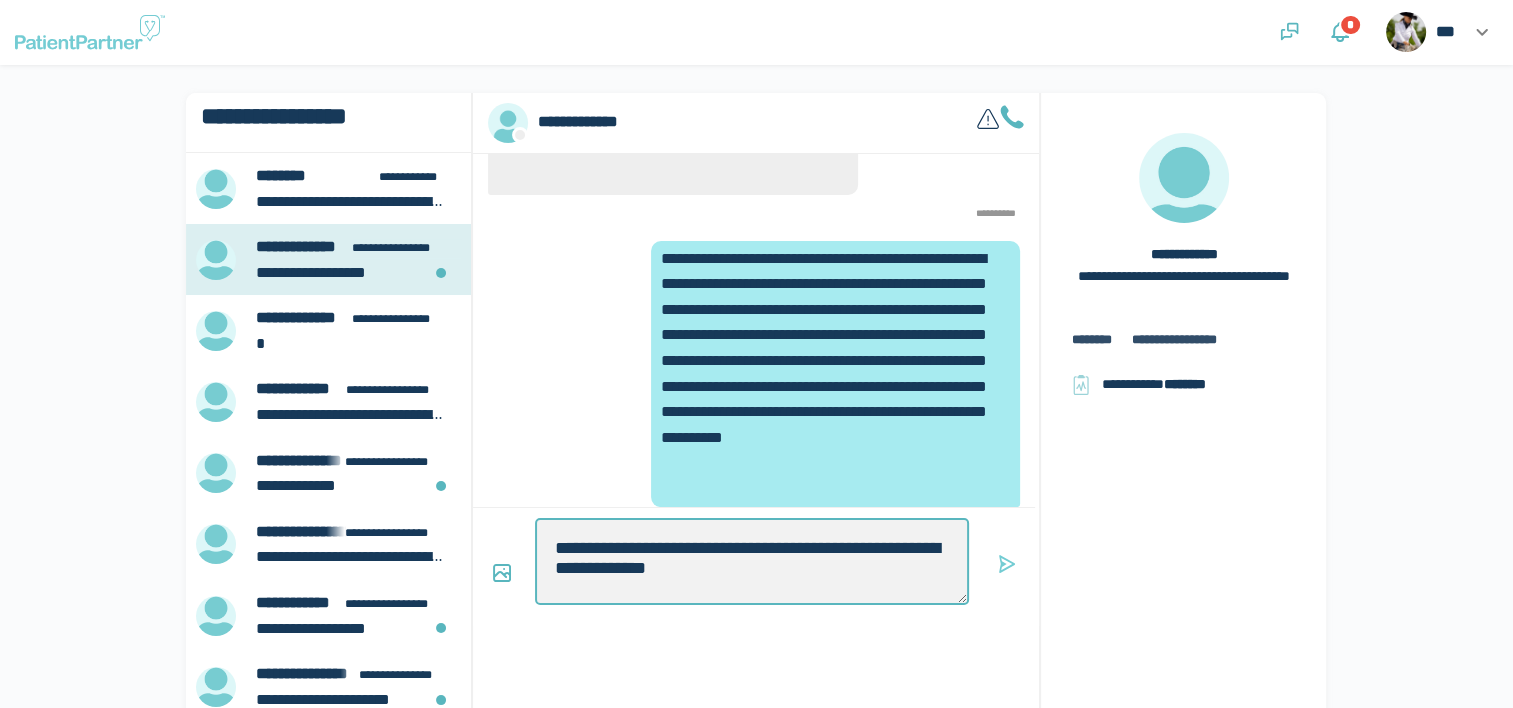 type on "*" 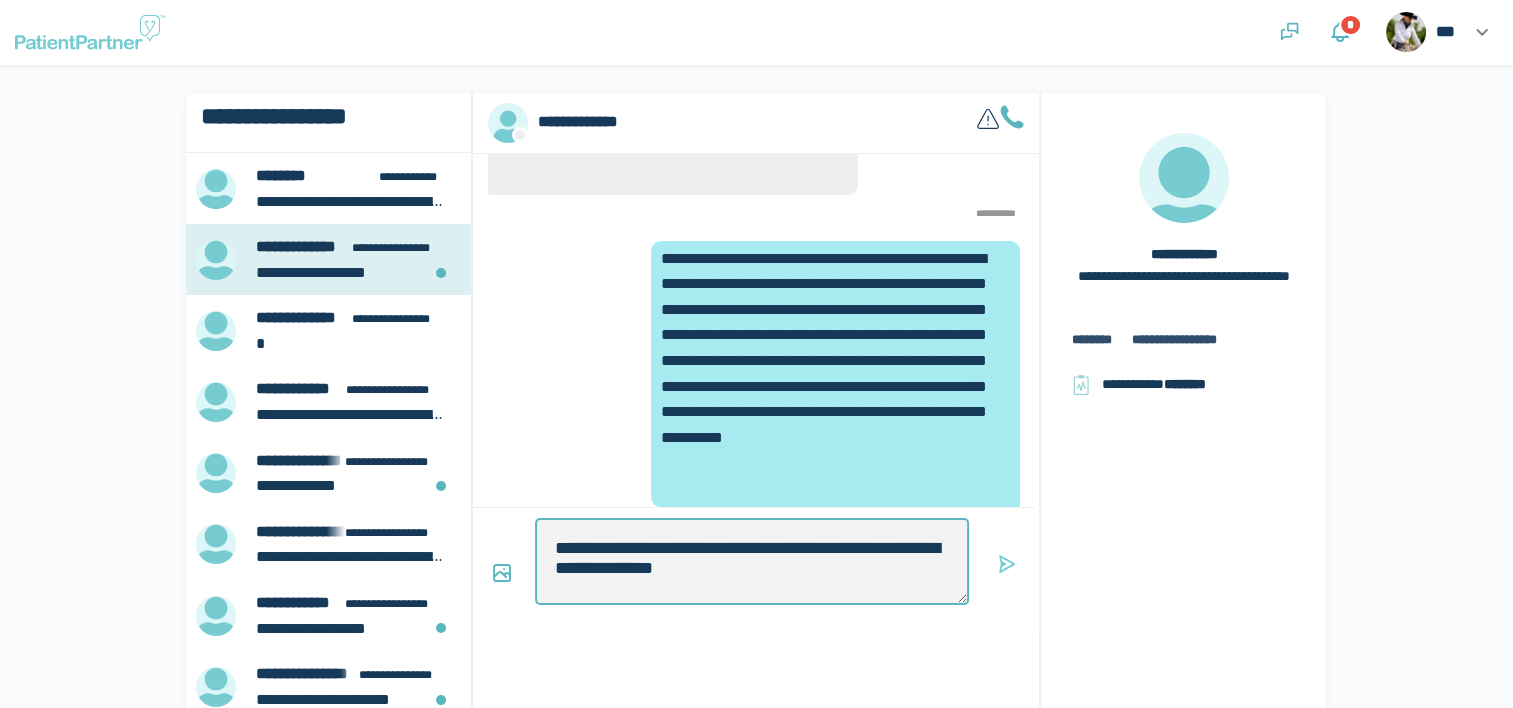 type on "**********" 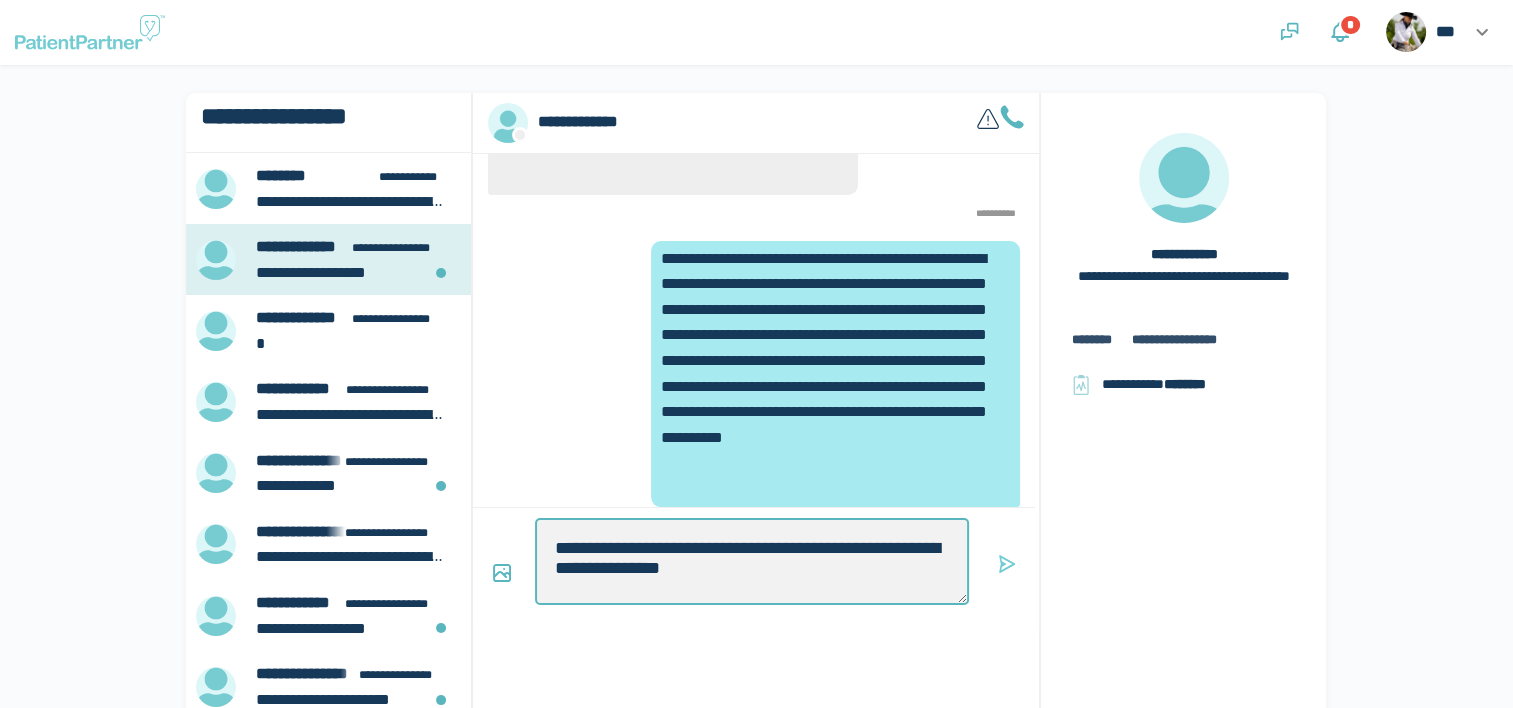 type on "*" 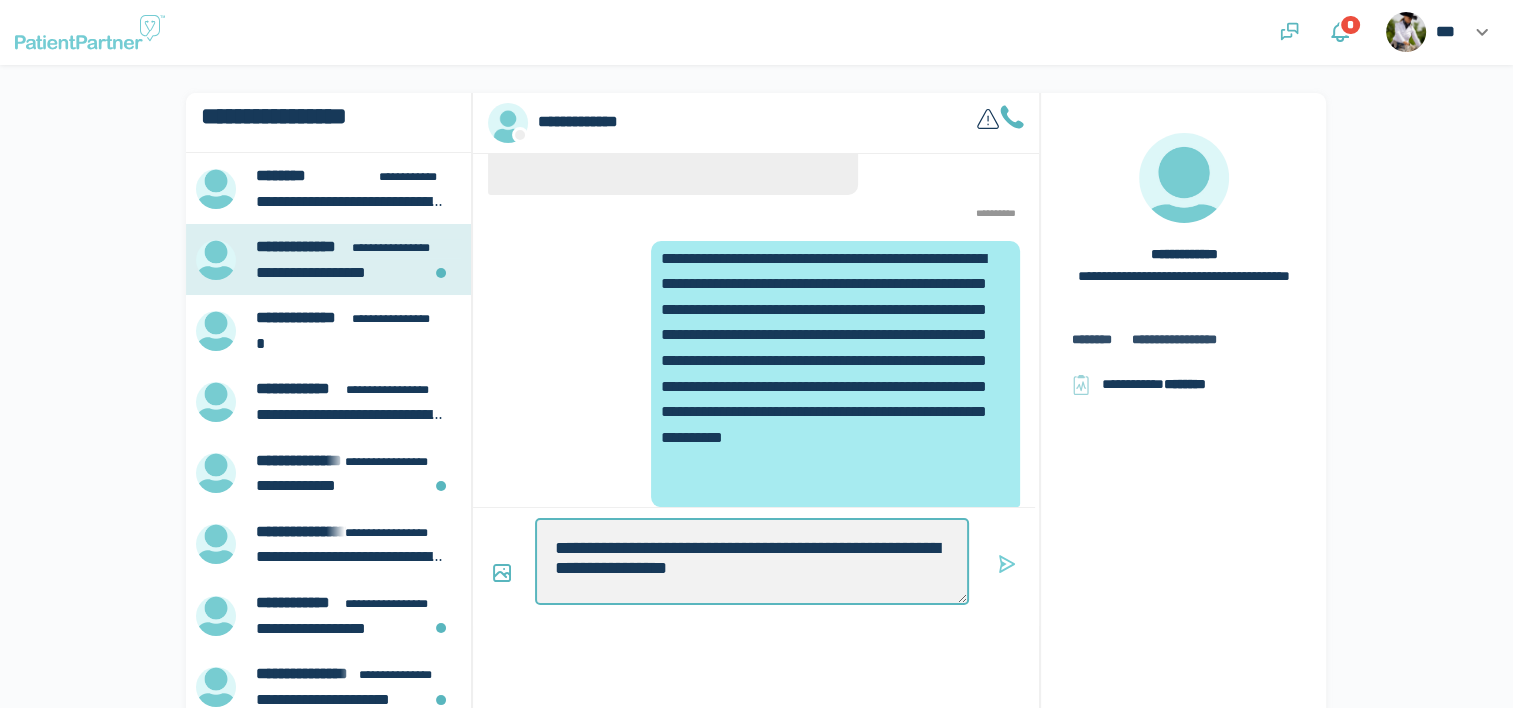 type on "*" 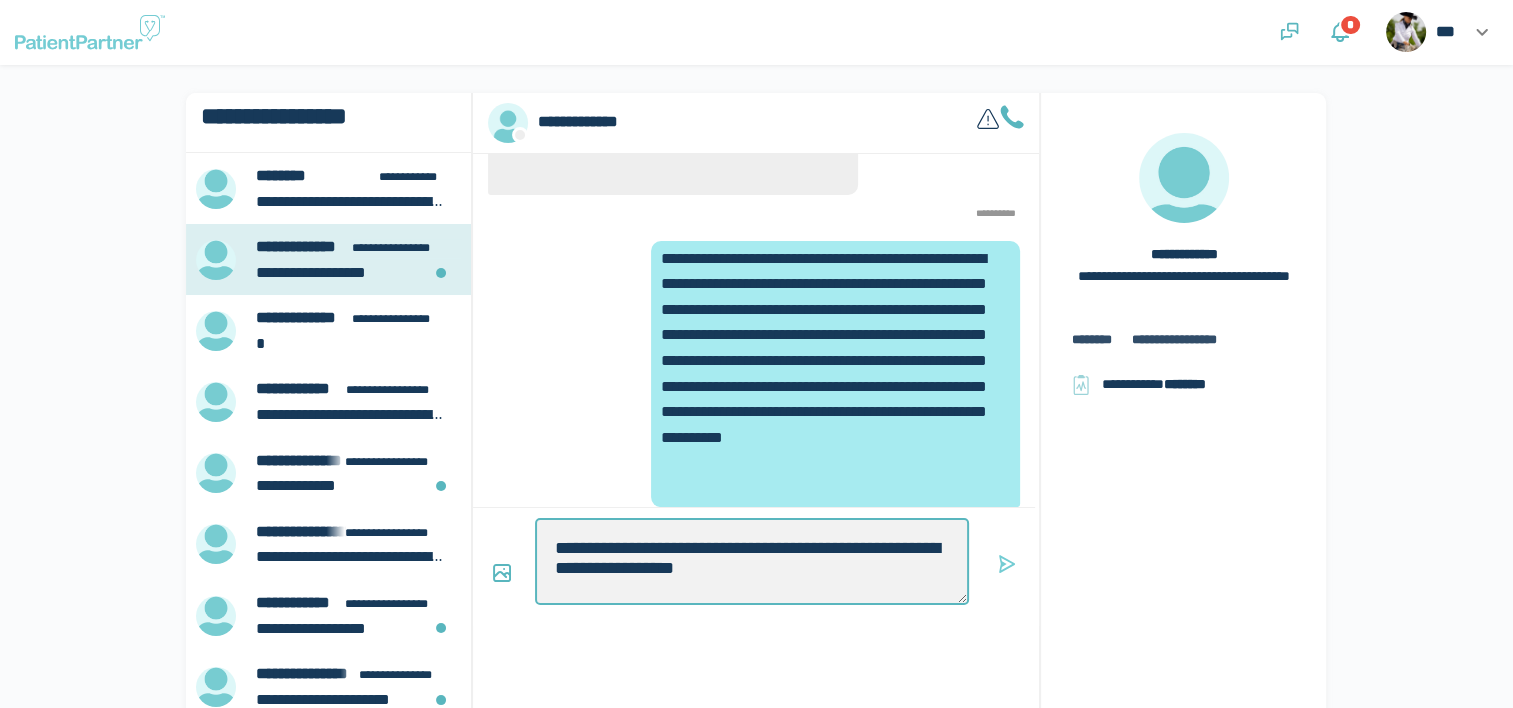 type on "*" 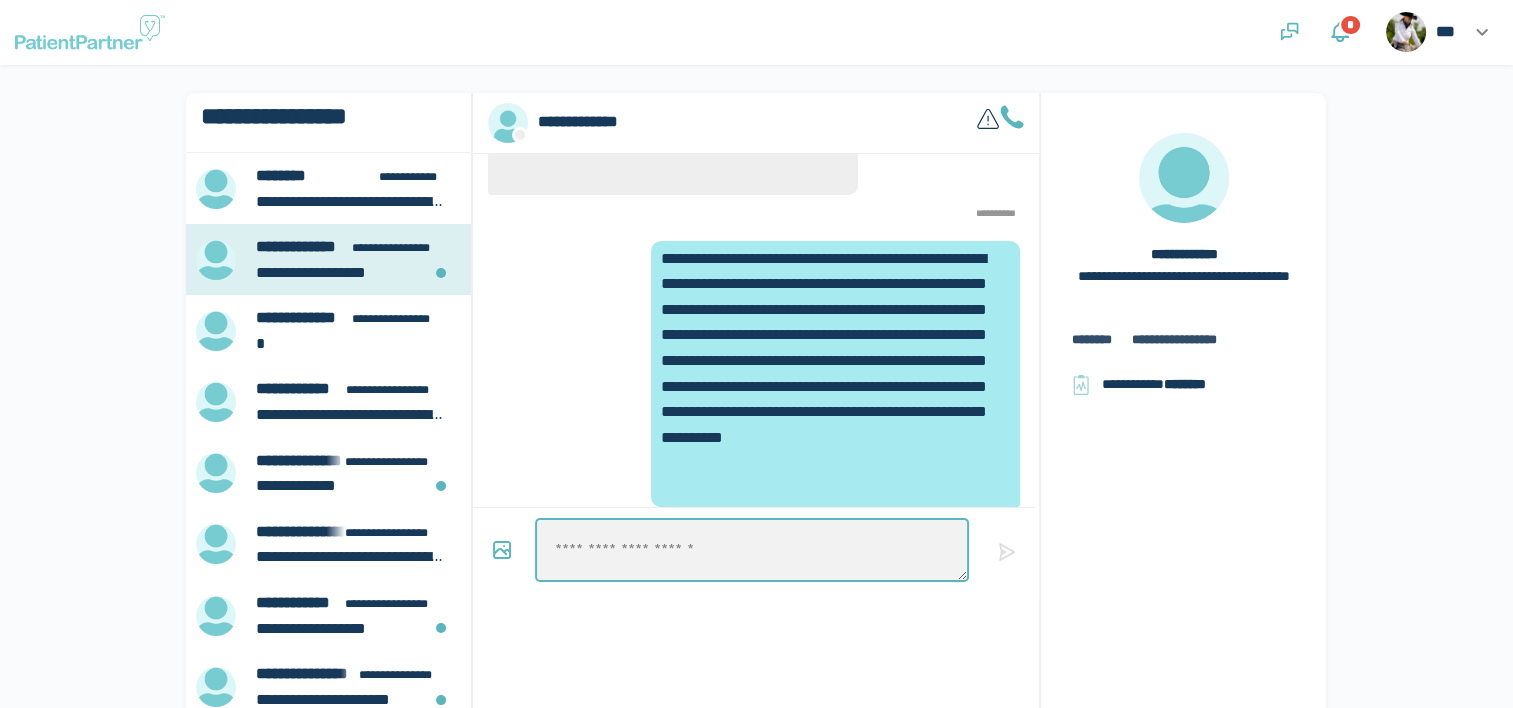 scroll, scrollTop: -792, scrollLeft: 0, axis: vertical 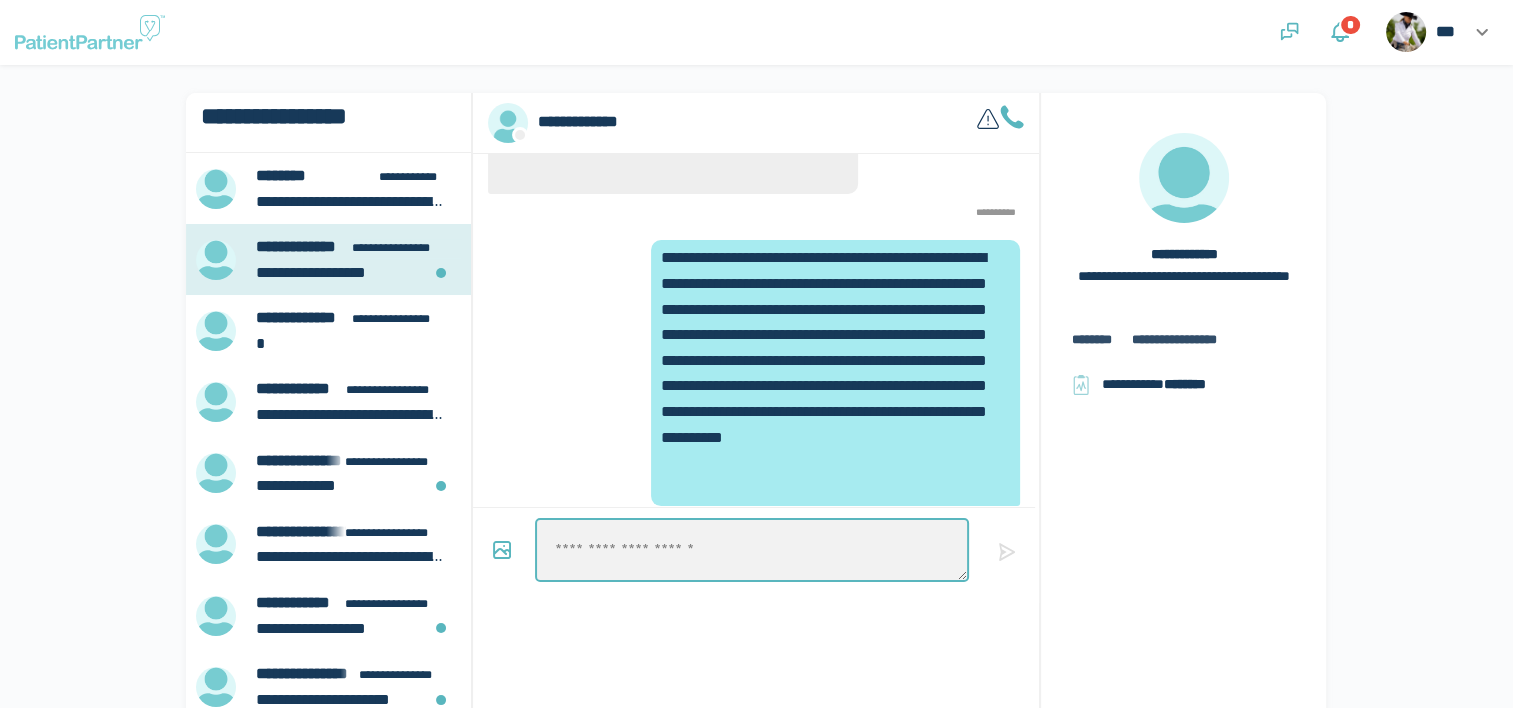 type on "*" 